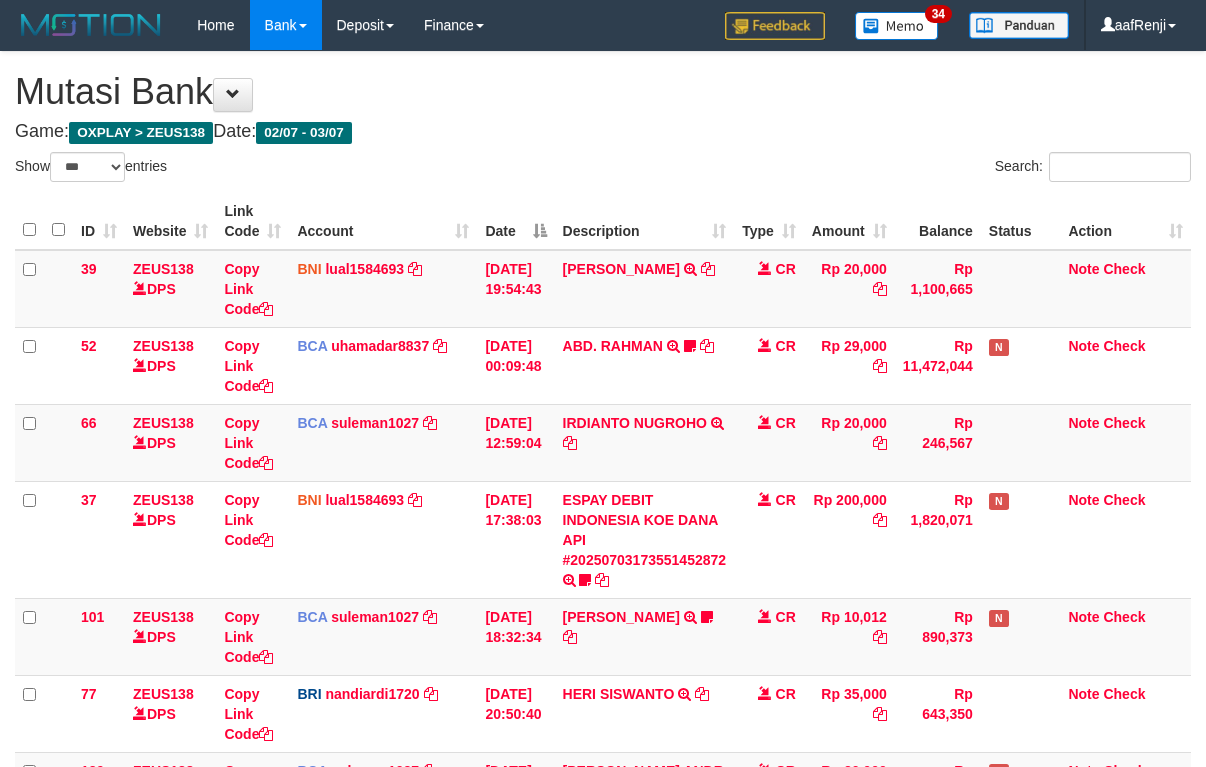 select on "***" 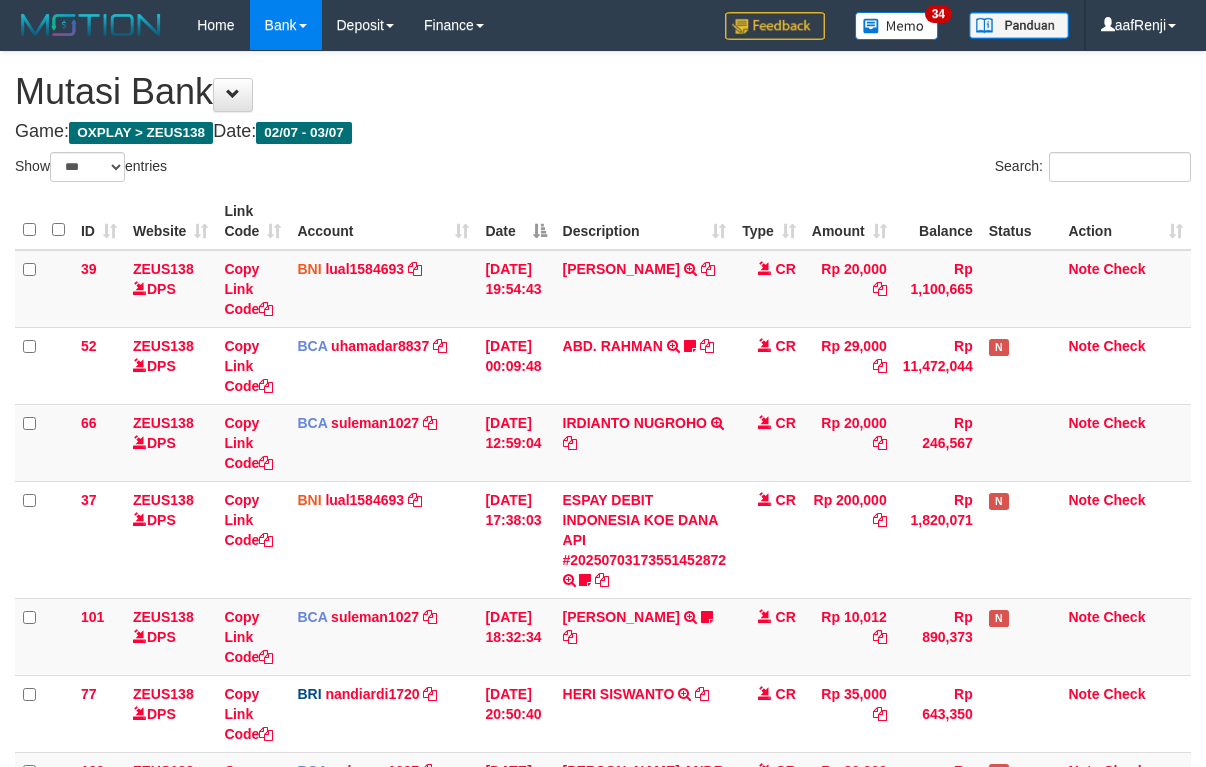 scroll, scrollTop: 600, scrollLeft: 0, axis: vertical 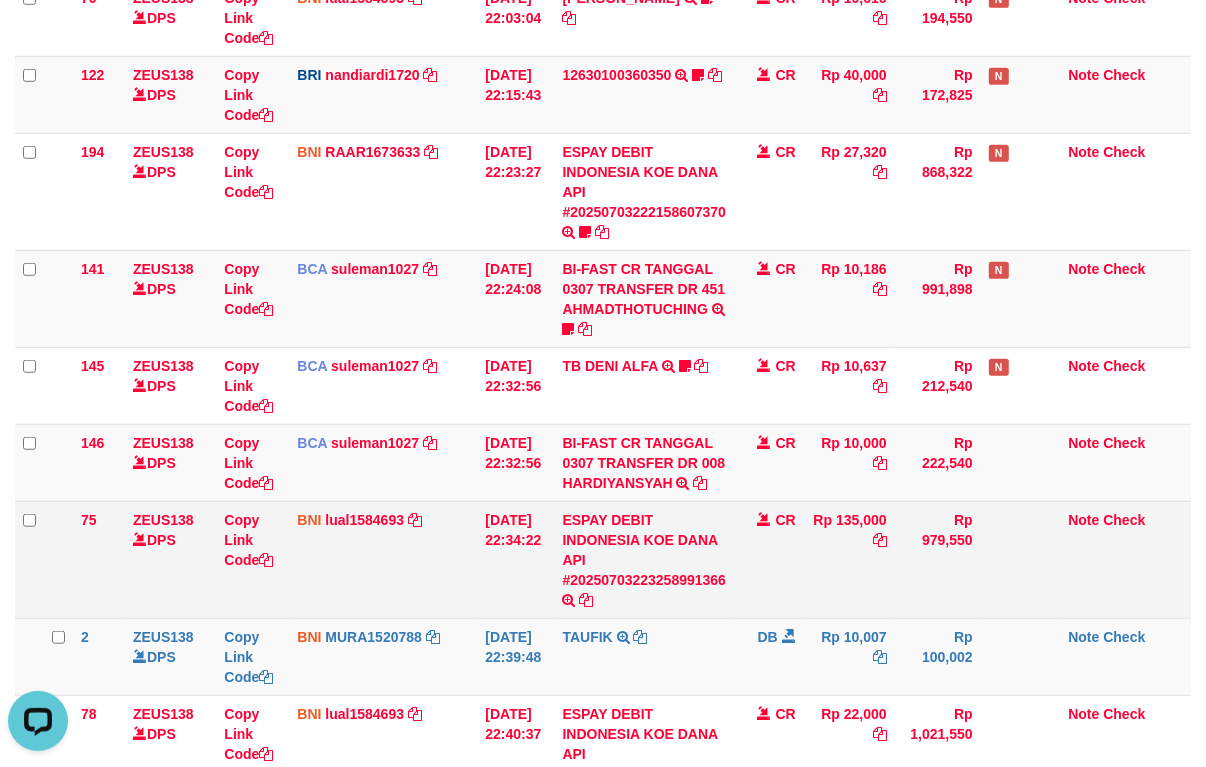click on "CR" at bounding box center [769, 559] 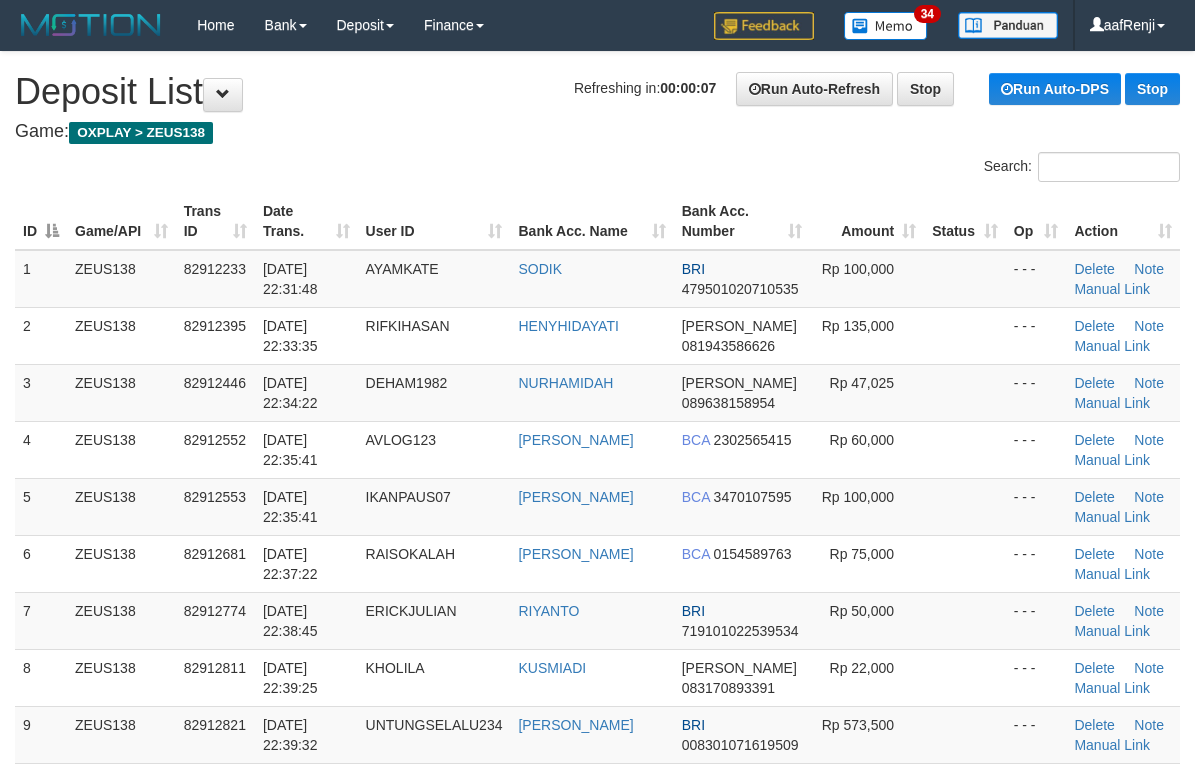 scroll, scrollTop: 0, scrollLeft: 0, axis: both 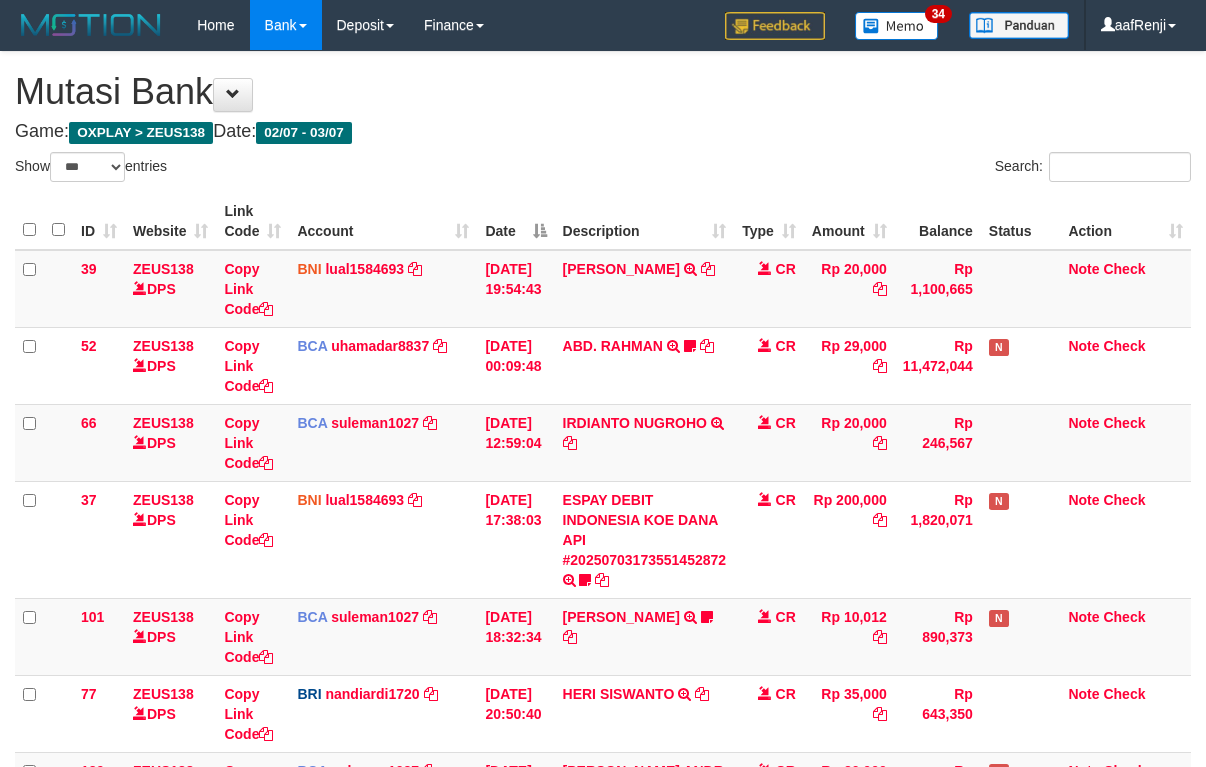 select on "***" 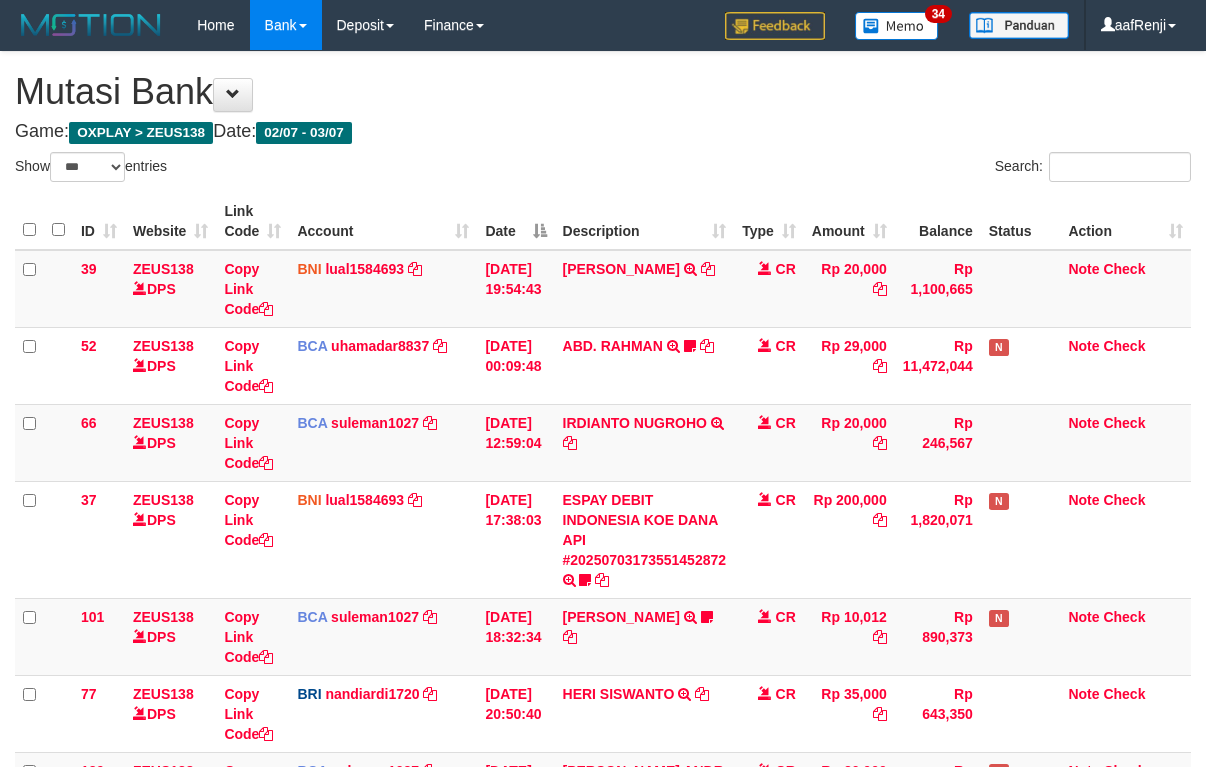 click on "Note" at bounding box center (1083, 1293) 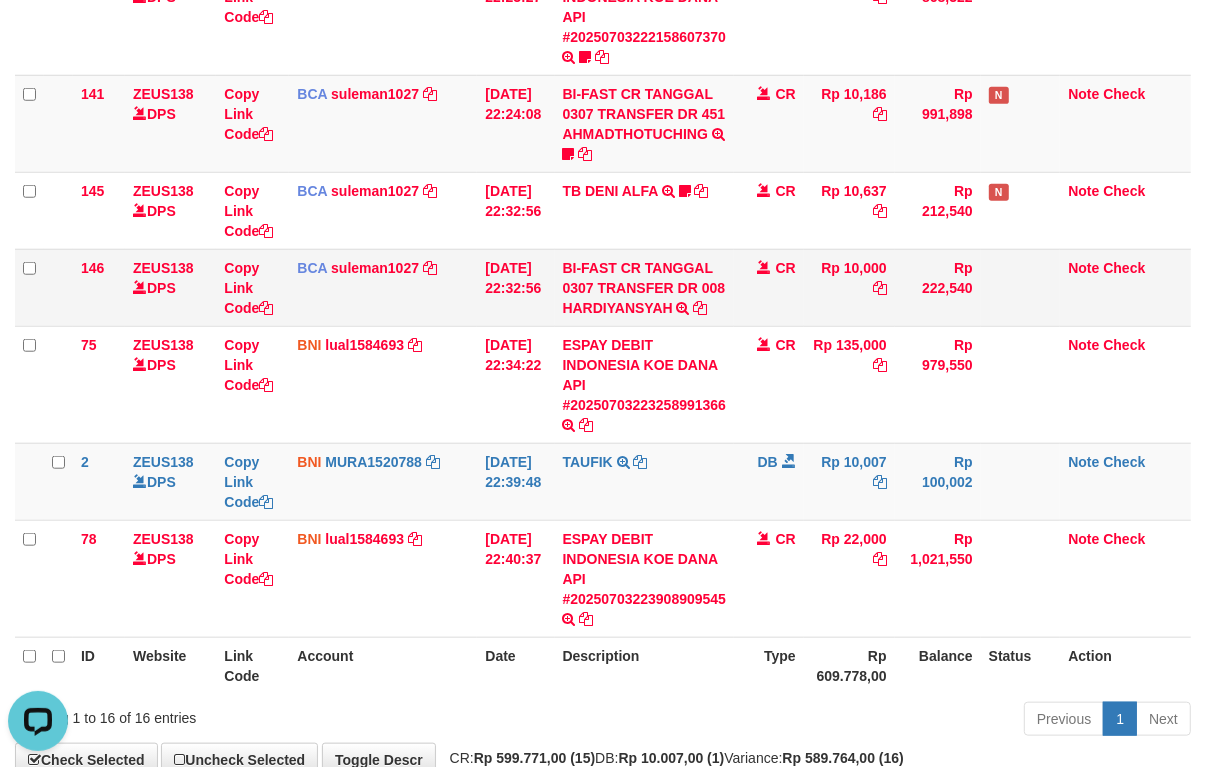 scroll, scrollTop: 0, scrollLeft: 0, axis: both 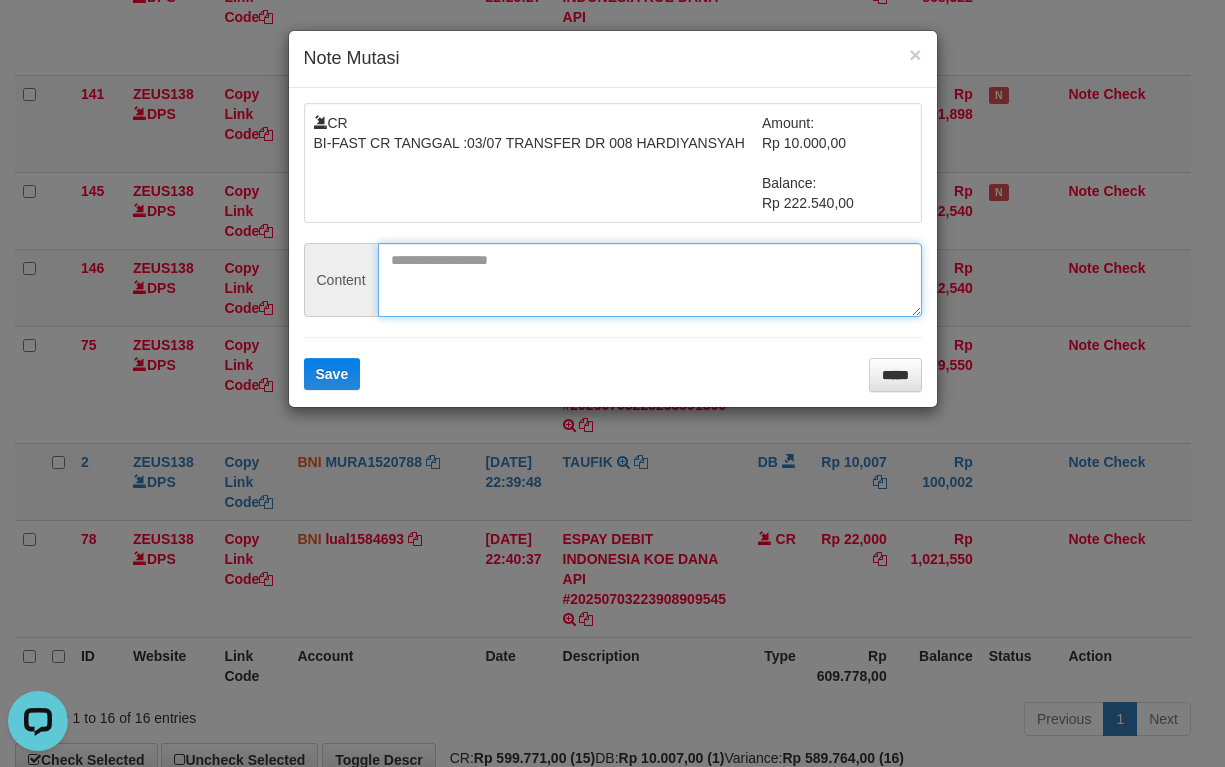drag, startPoint x: 558, startPoint y: 252, endPoint x: 522, endPoint y: 290, distance: 52.34501 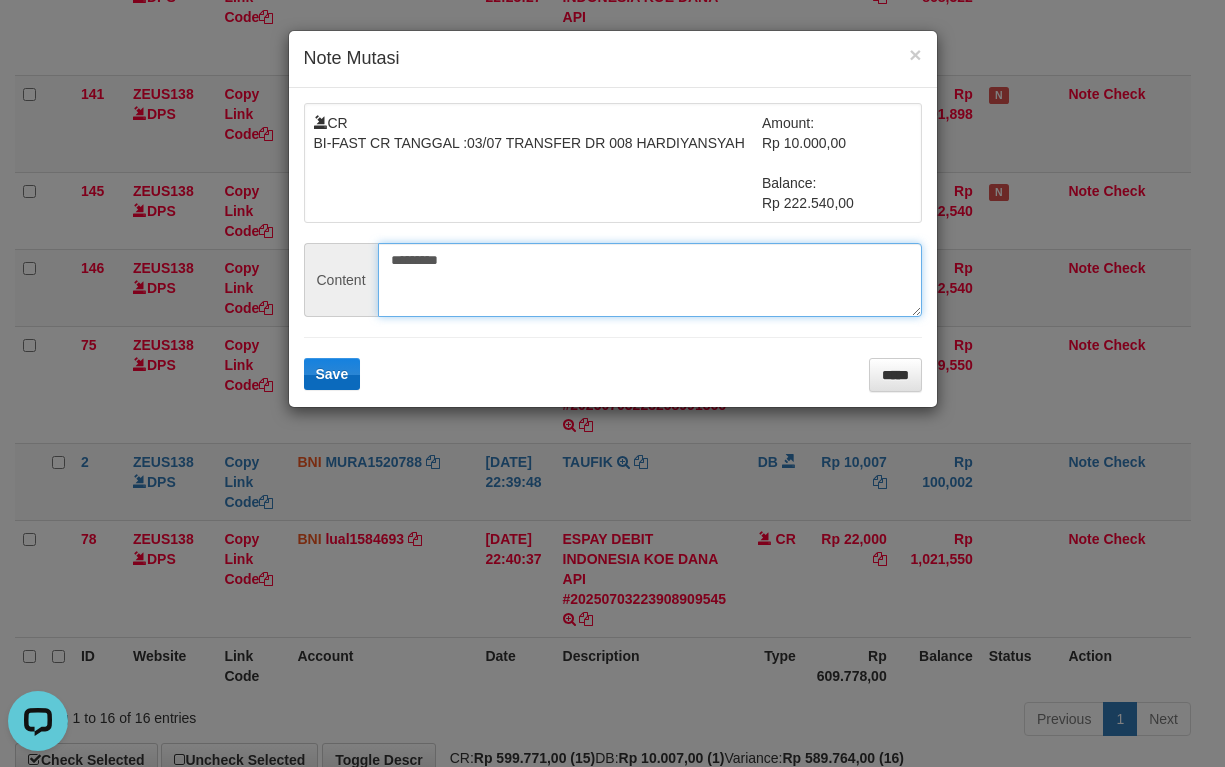 type on "*********" 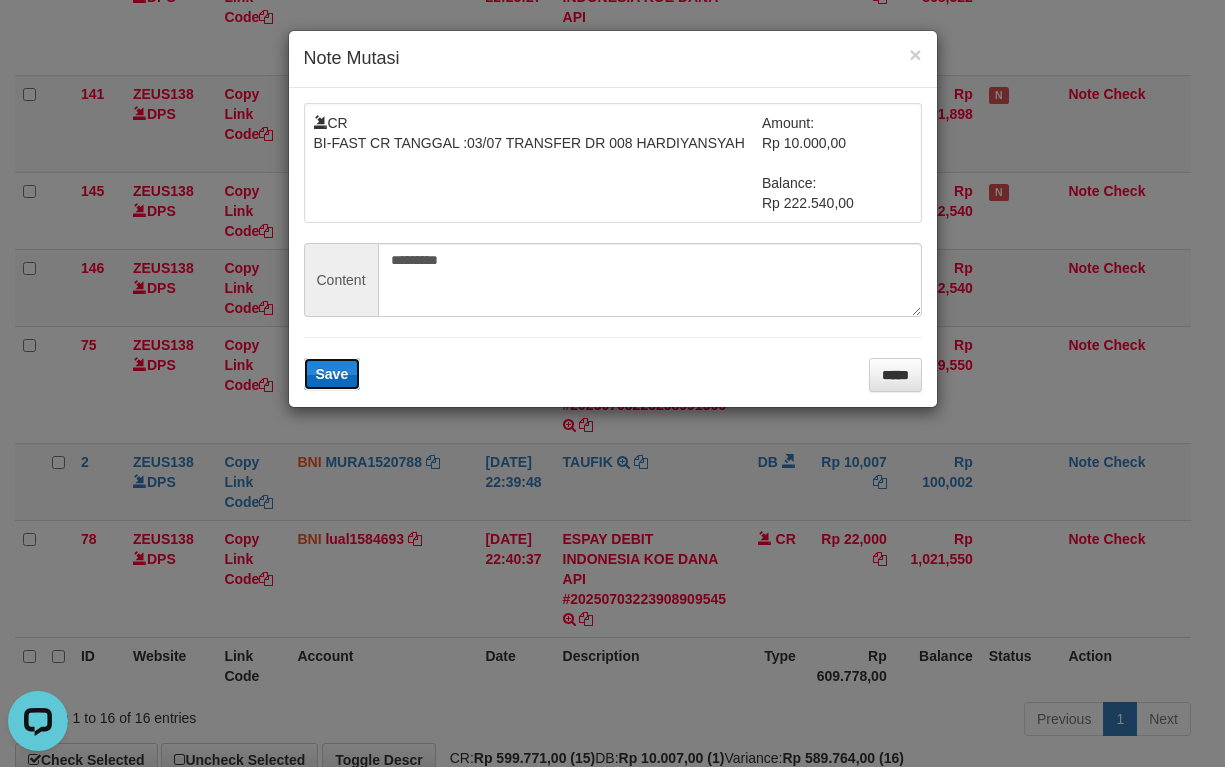 click on "Save" at bounding box center (332, 374) 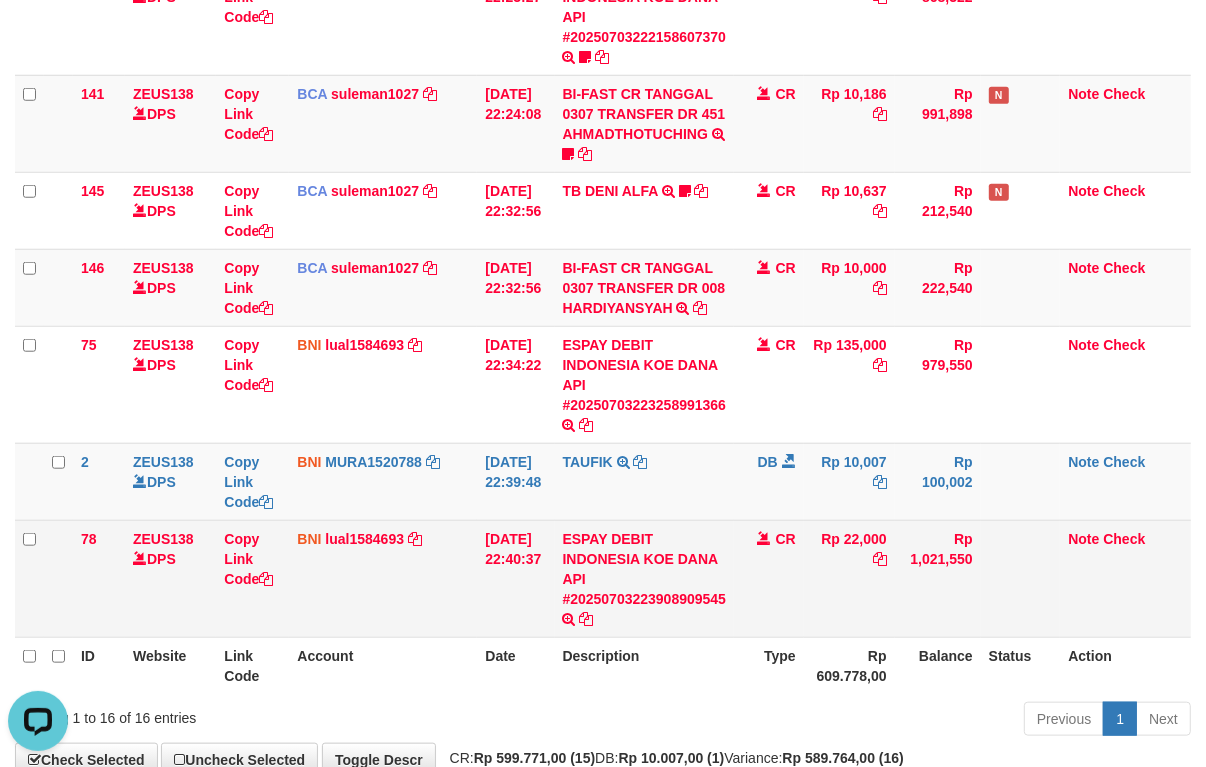 click on "ESPAY DEBIT INDONESIA KOE DANA API #20250703223908909545         TRANSFER DARI ESPAY DEBIT INDONESIA KOE DANA API #20250703223908909545" at bounding box center (645, 578) 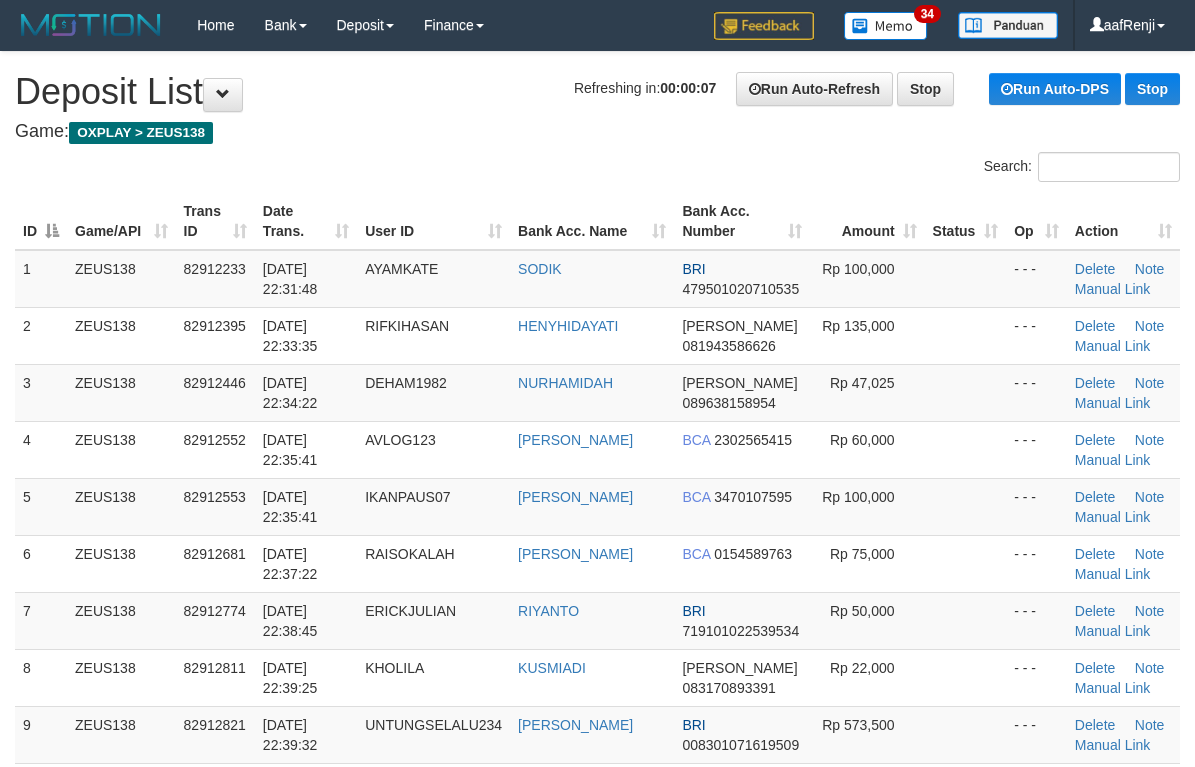 scroll, scrollTop: 0, scrollLeft: 0, axis: both 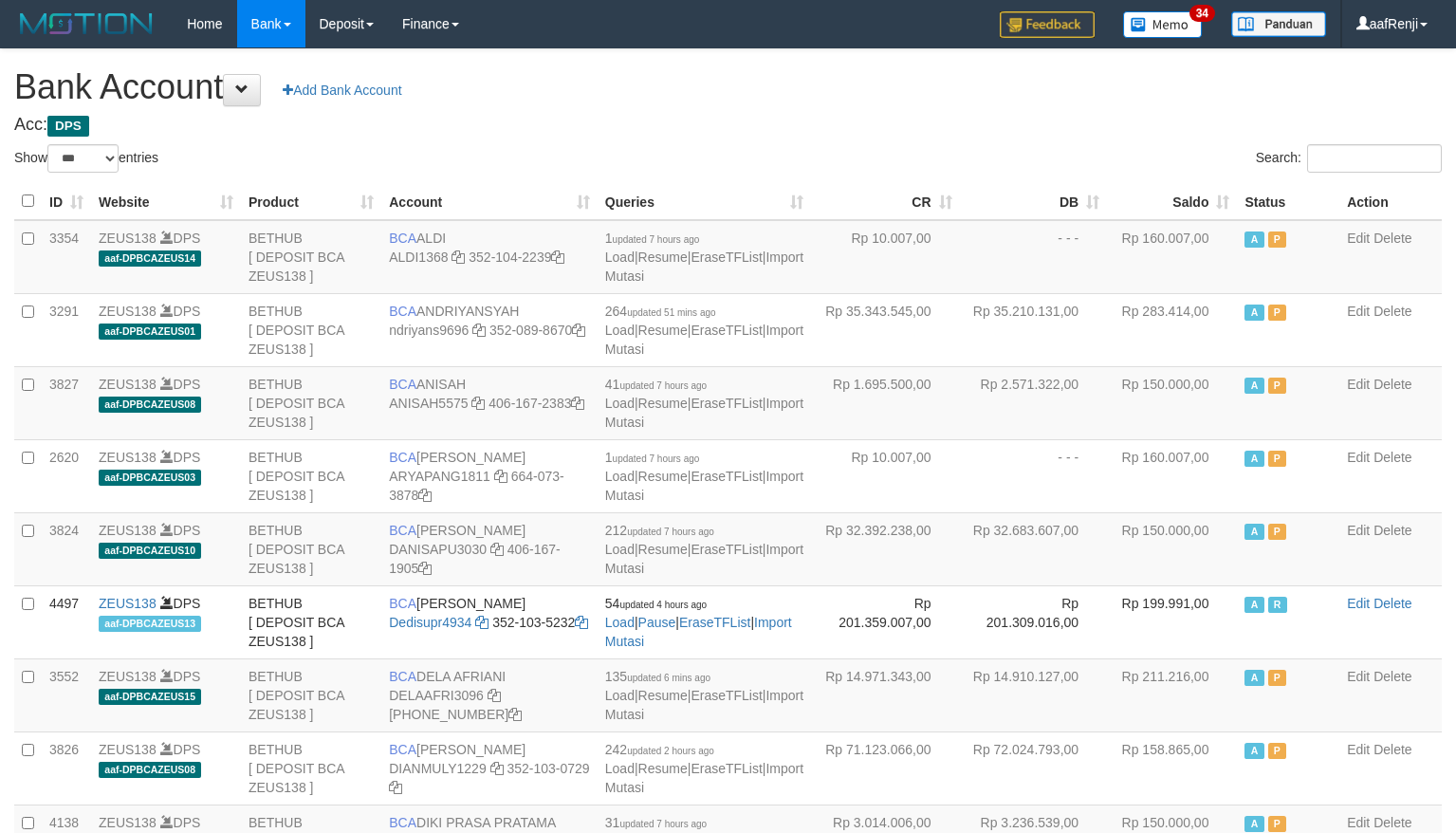 select on "***" 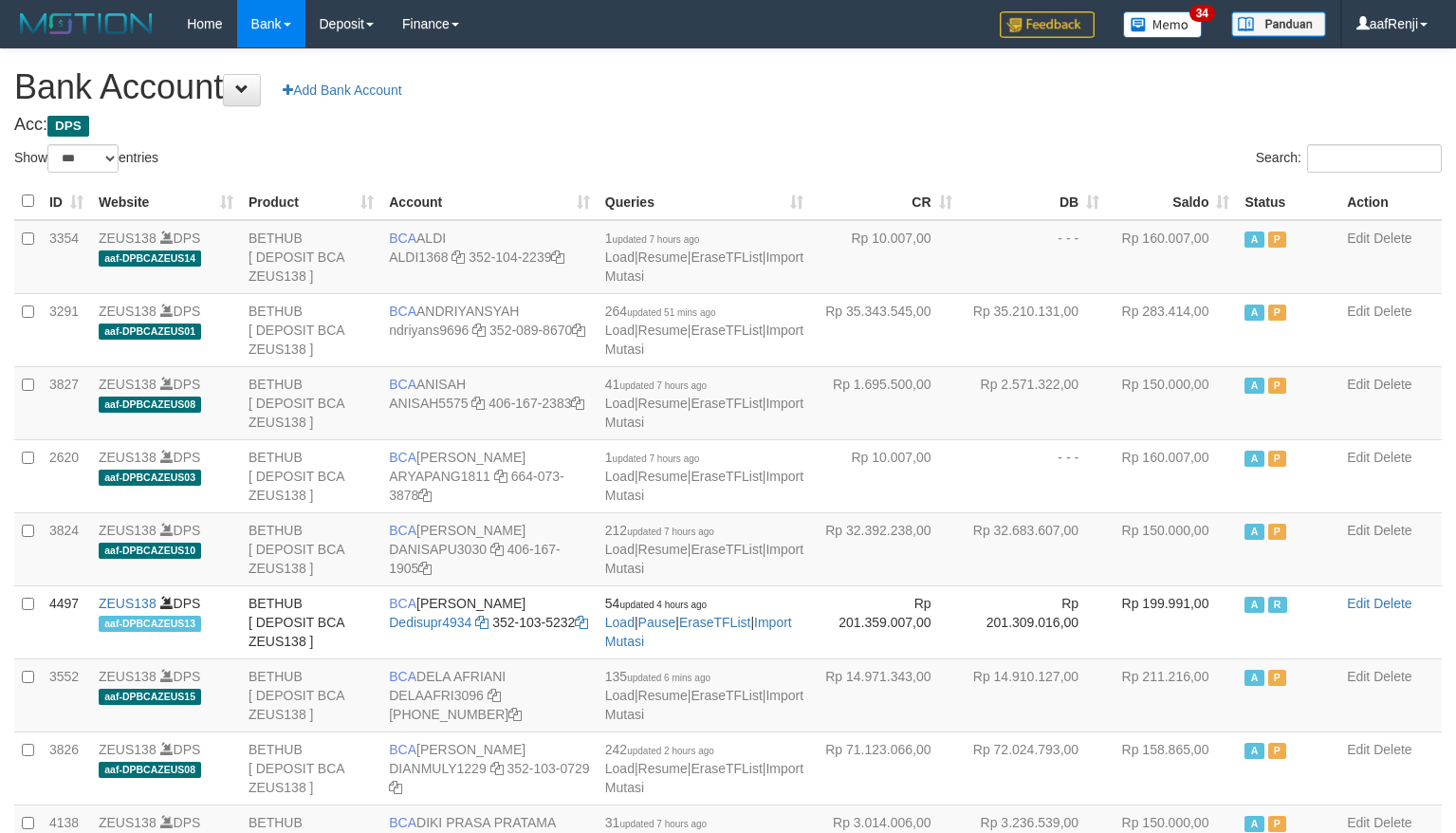 scroll, scrollTop: 1671, scrollLeft: 0, axis: vertical 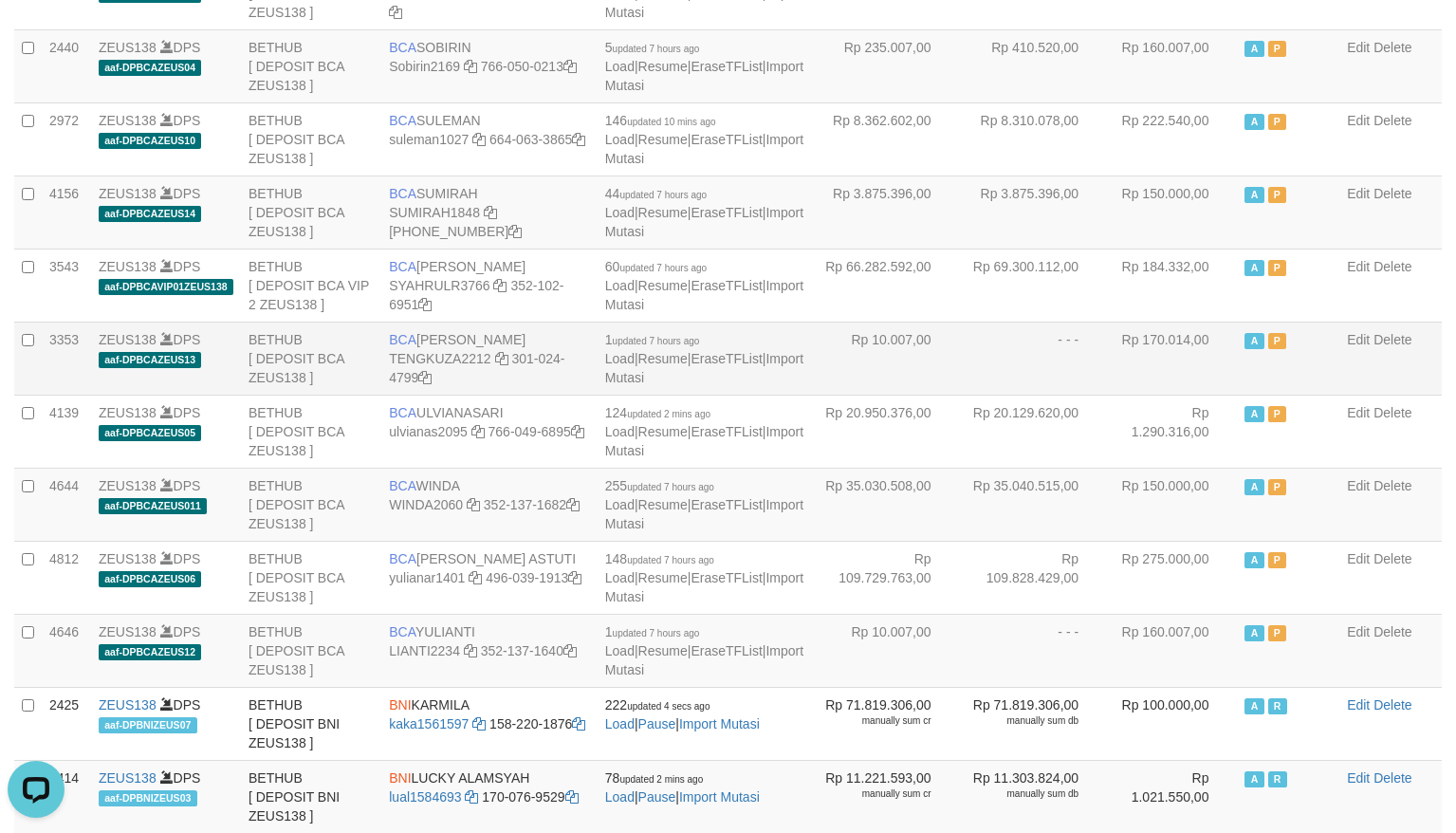 click on "Rp 10.007,00" at bounding box center [885, 358] 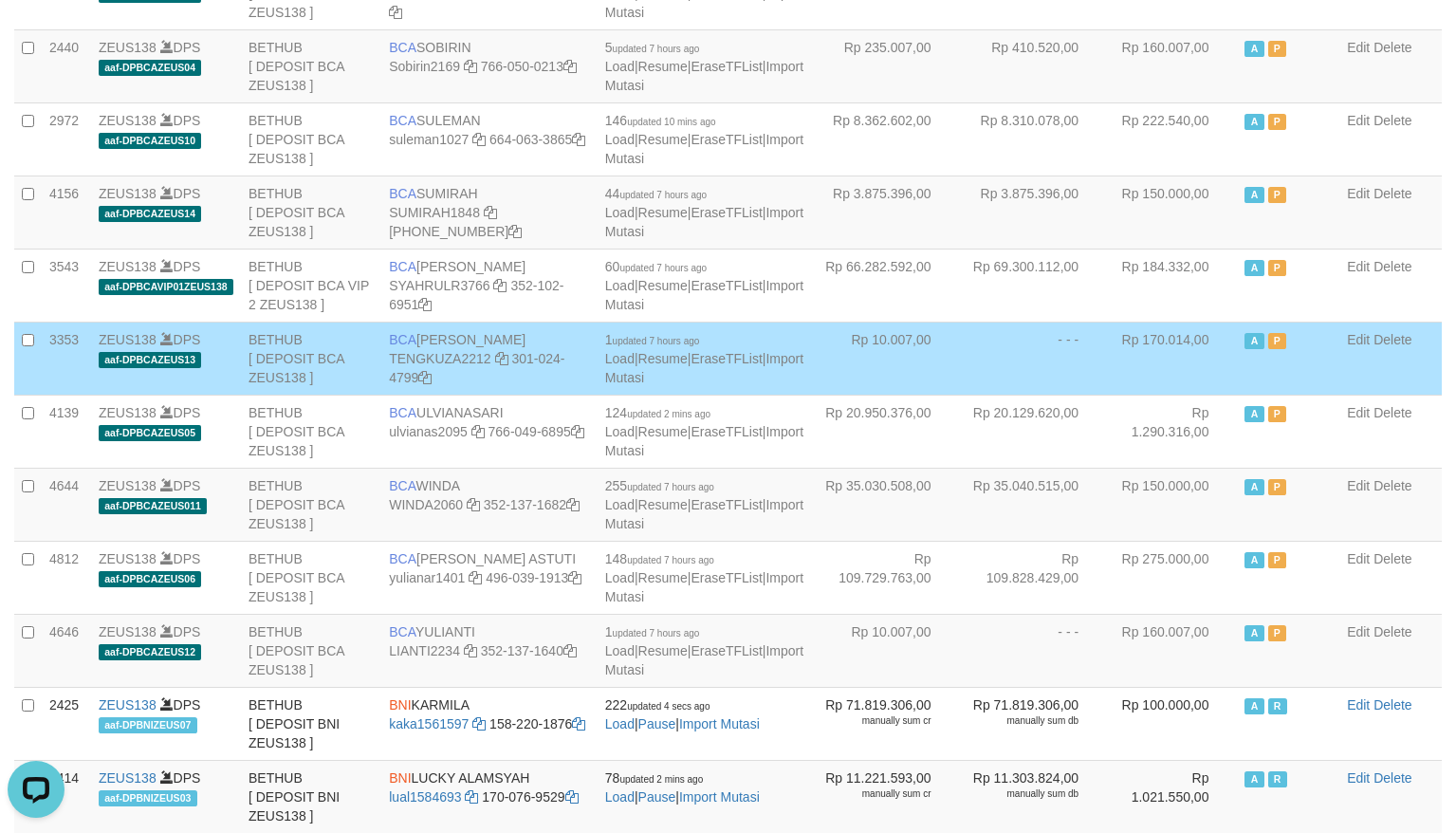 click on "Rp 10.007,00" at bounding box center (885, 358) 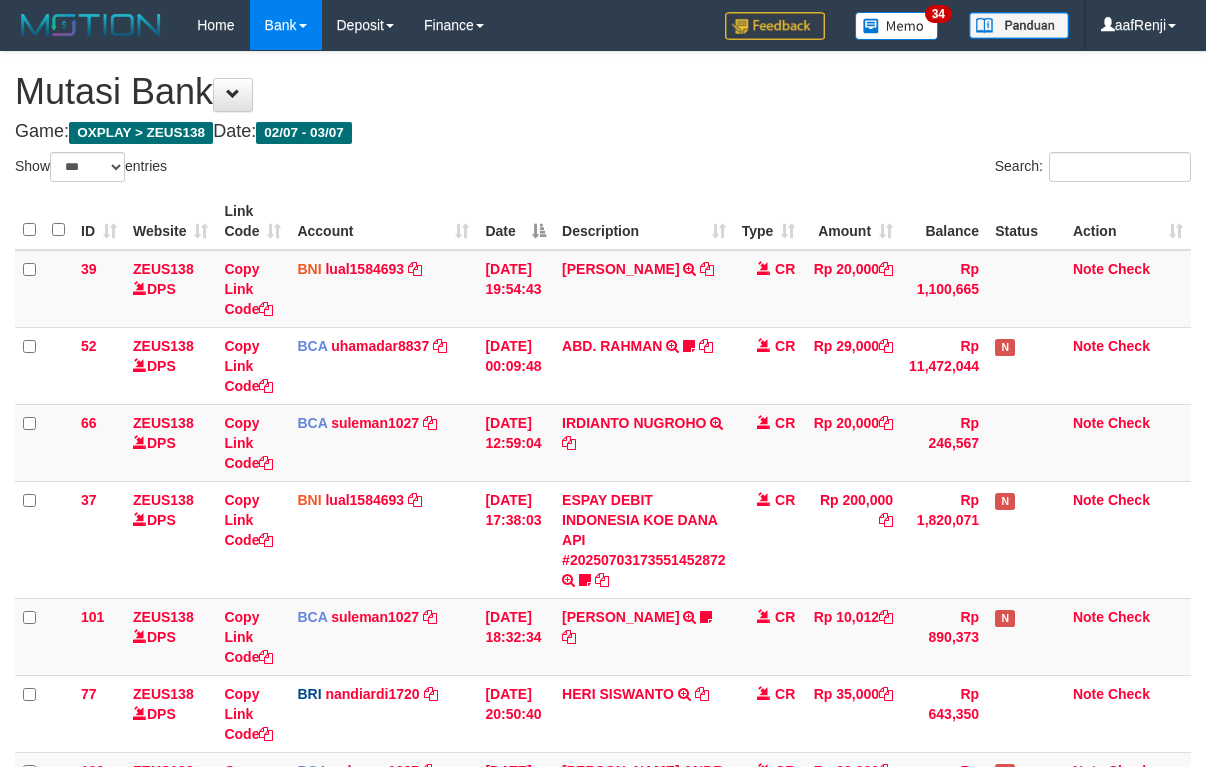 select on "***" 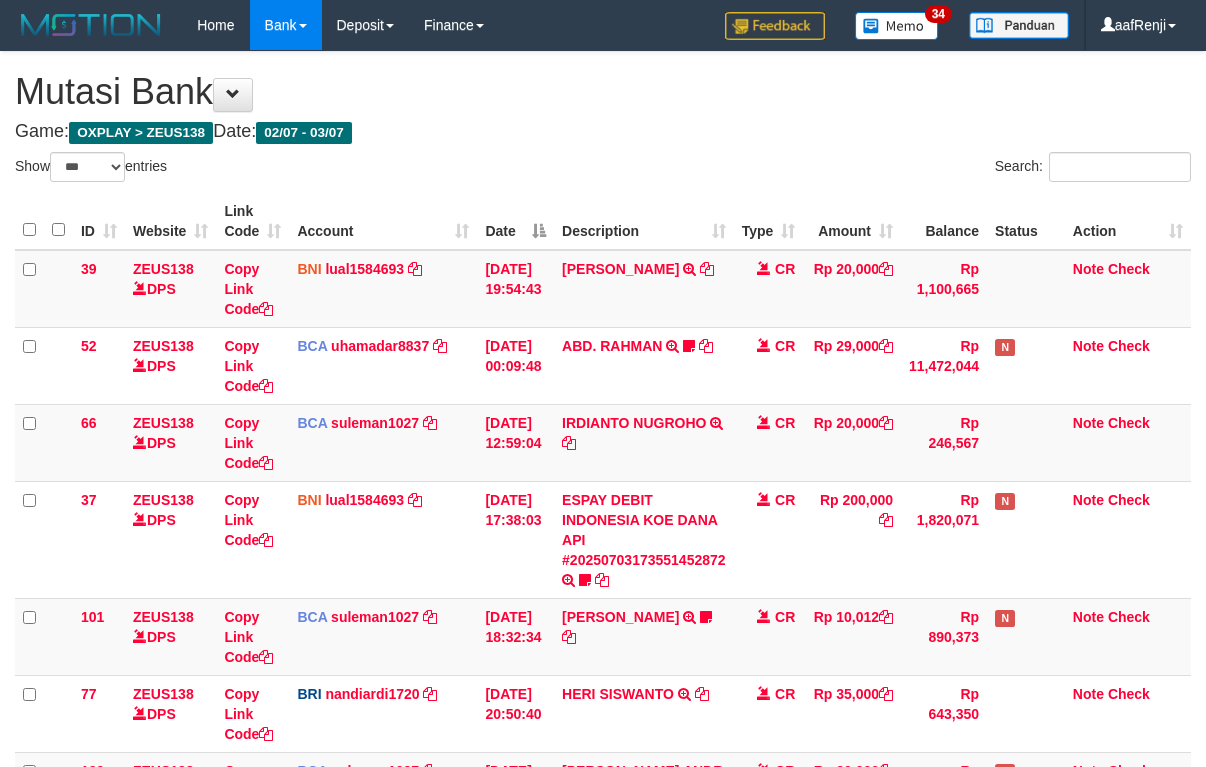 scroll, scrollTop: 1025, scrollLeft: 0, axis: vertical 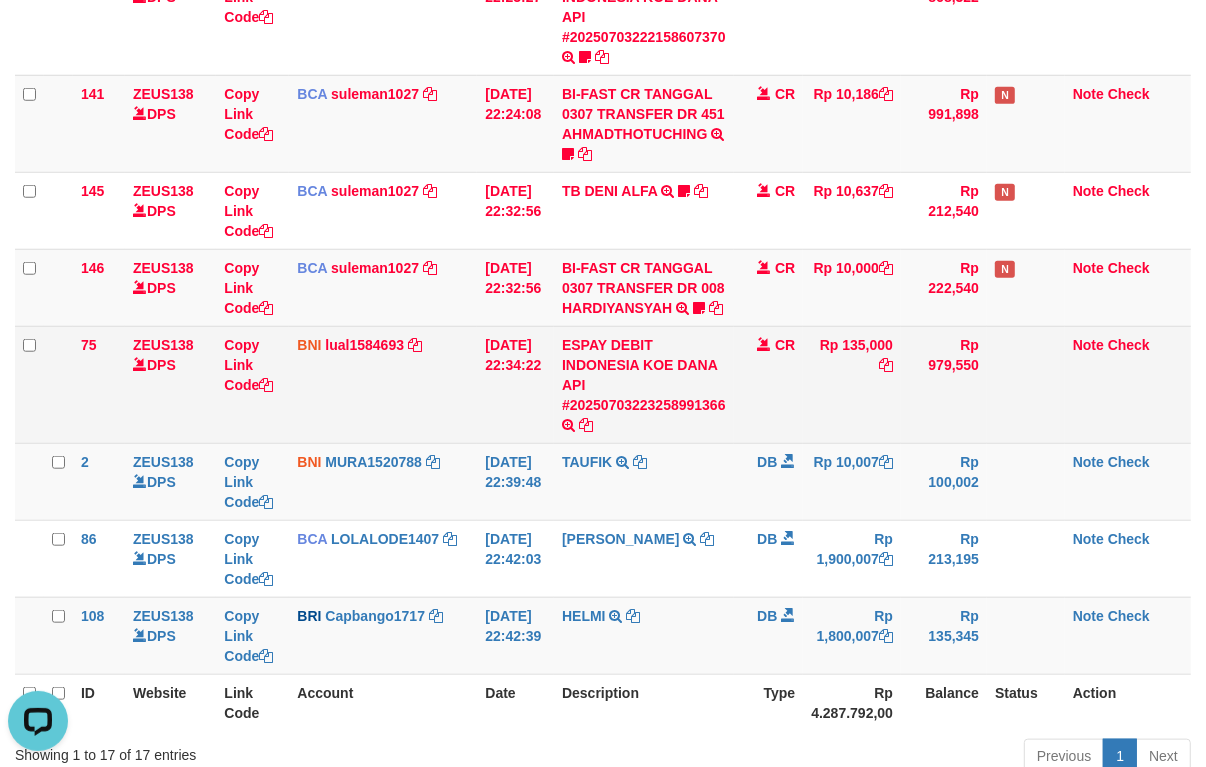 drag, startPoint x: 831, startPoint y: 447, endPoint x: 822, endPoint y: 438, distance: 12.727922 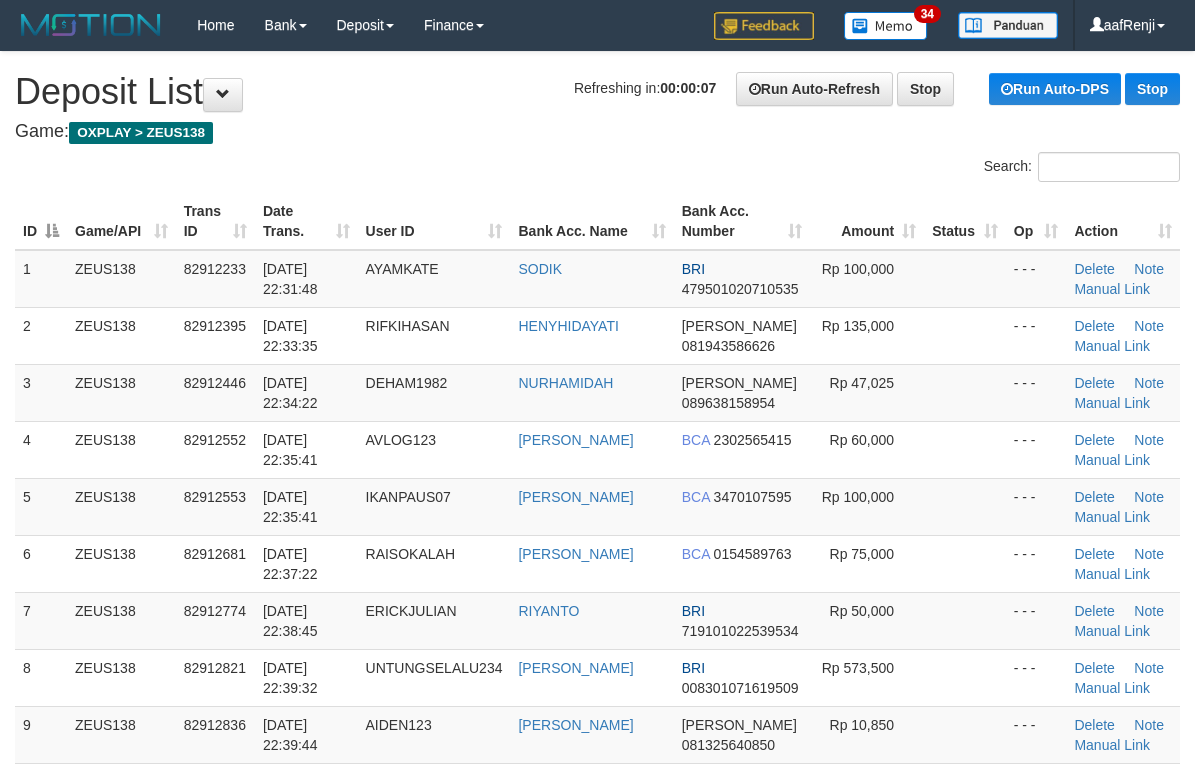 scroll, scrollTop: 0, scrollLeft: 0, axis: both 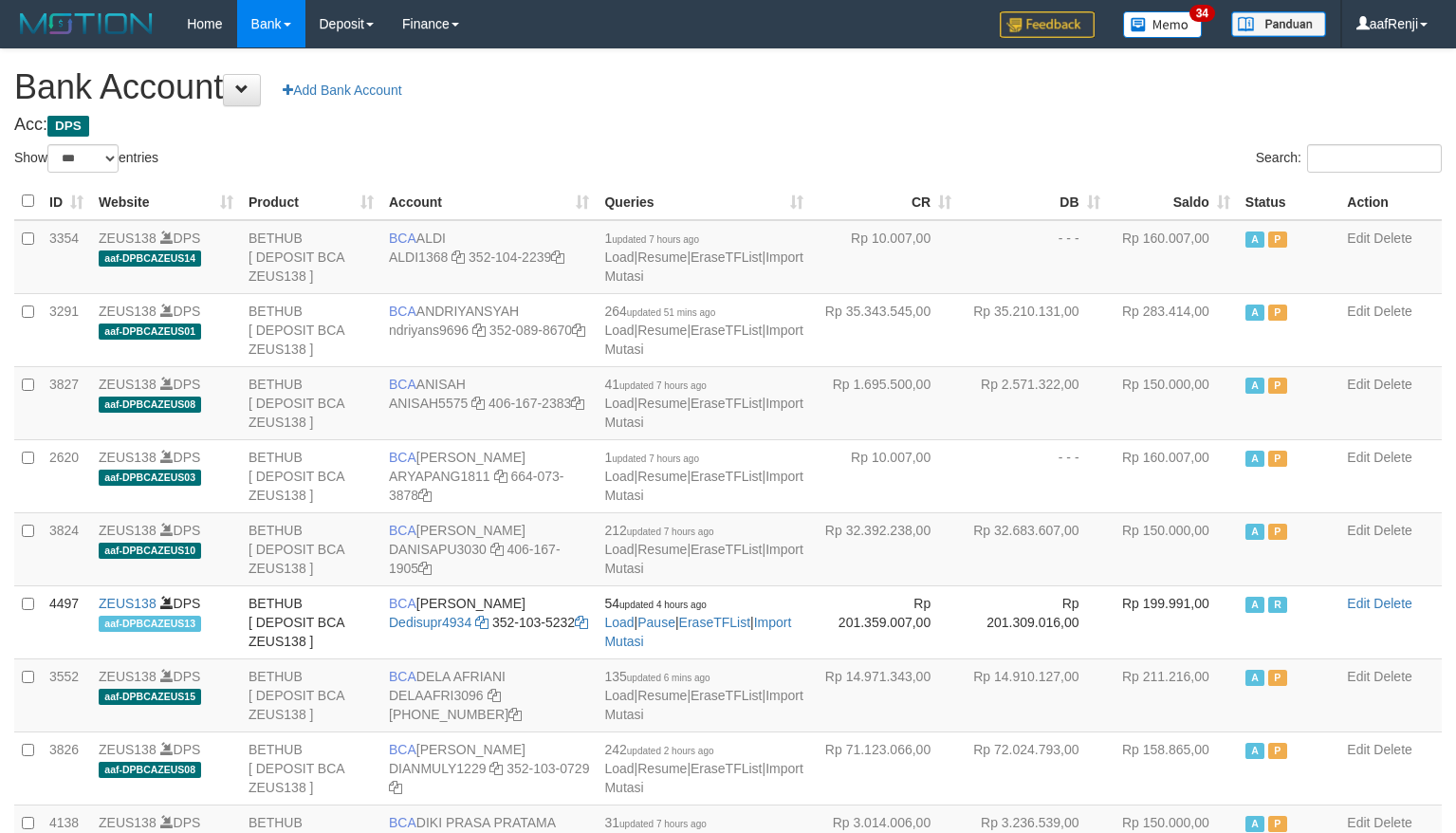 select on "***" 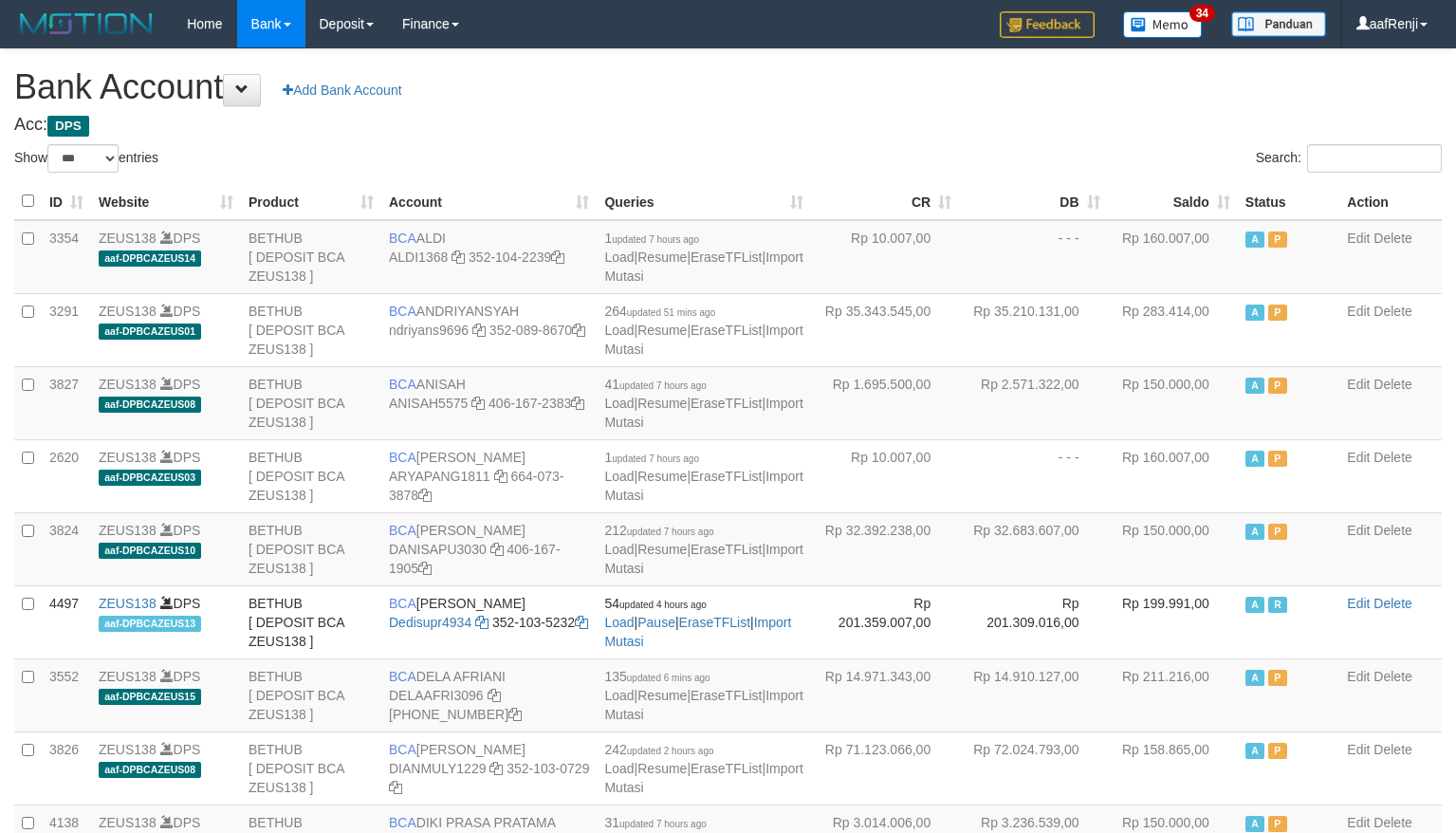 scroll, scrollTop: 1671, scrollLeft: 0, axis: vertical 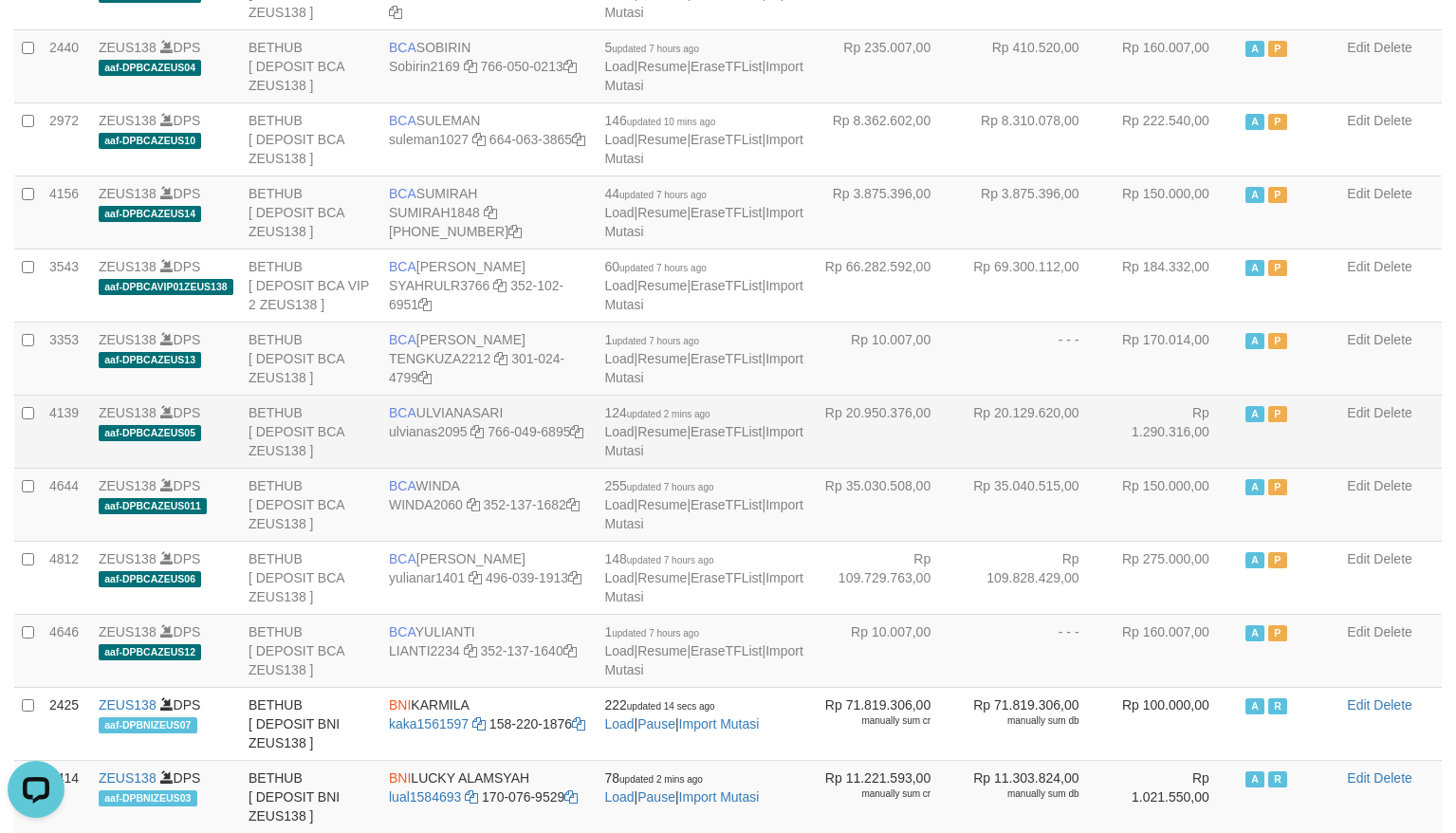 click on "Rp 20.129.620,00" at bounding box center (1033, 431) 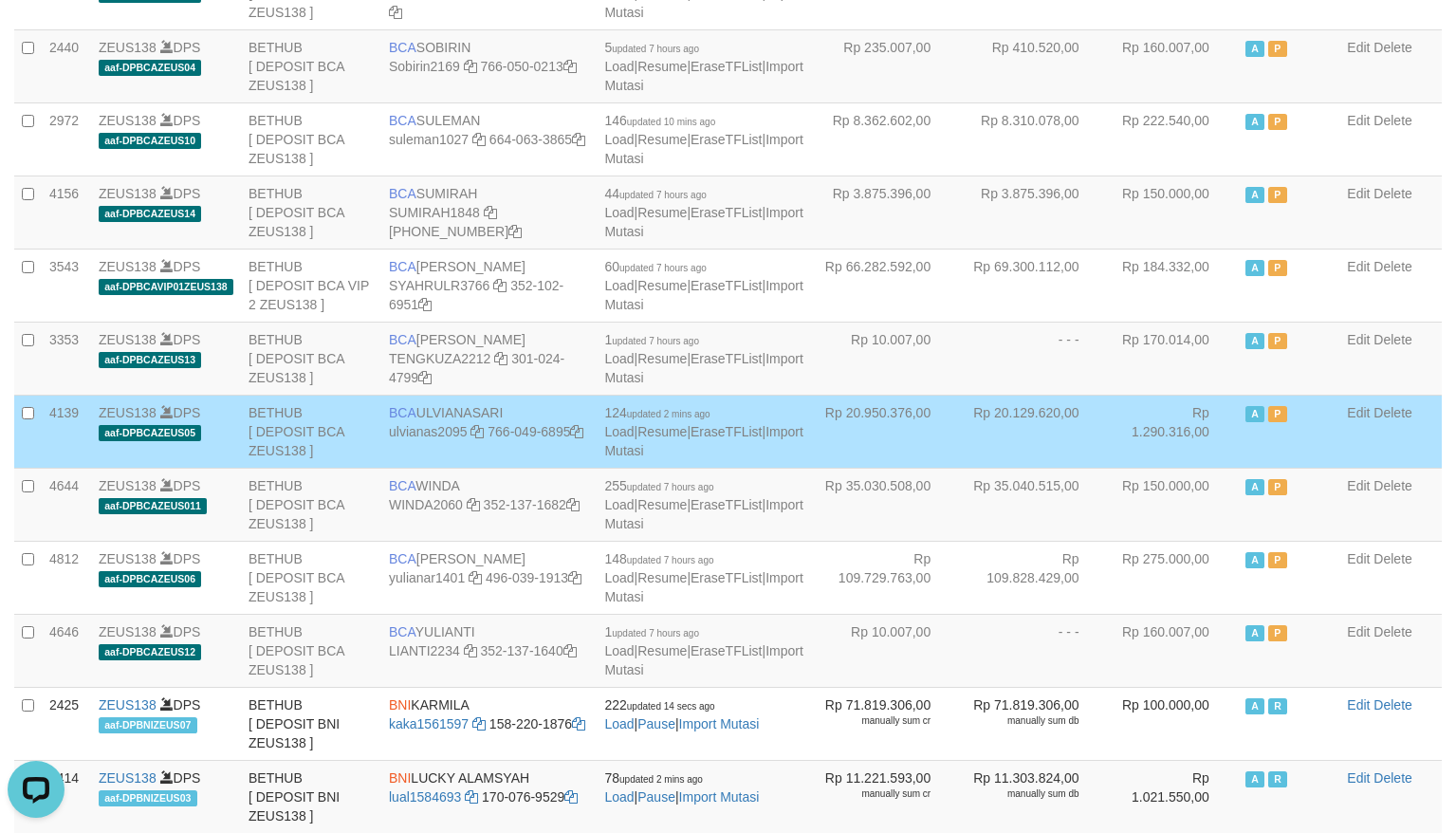 scroll, scrollTop: 1158, scrollLeft: 0, axis: vertical 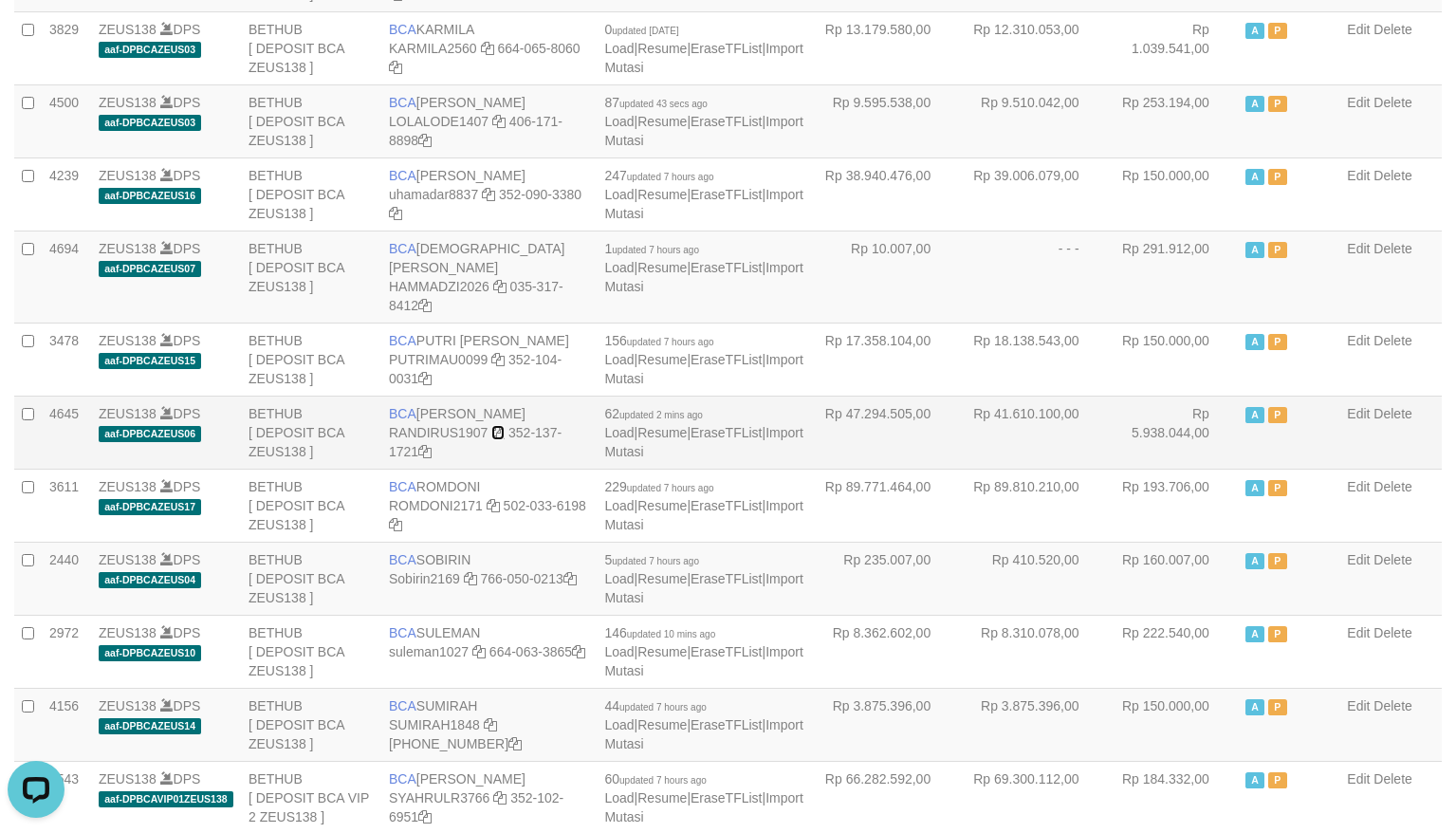 click at bounding box center (498, 433) 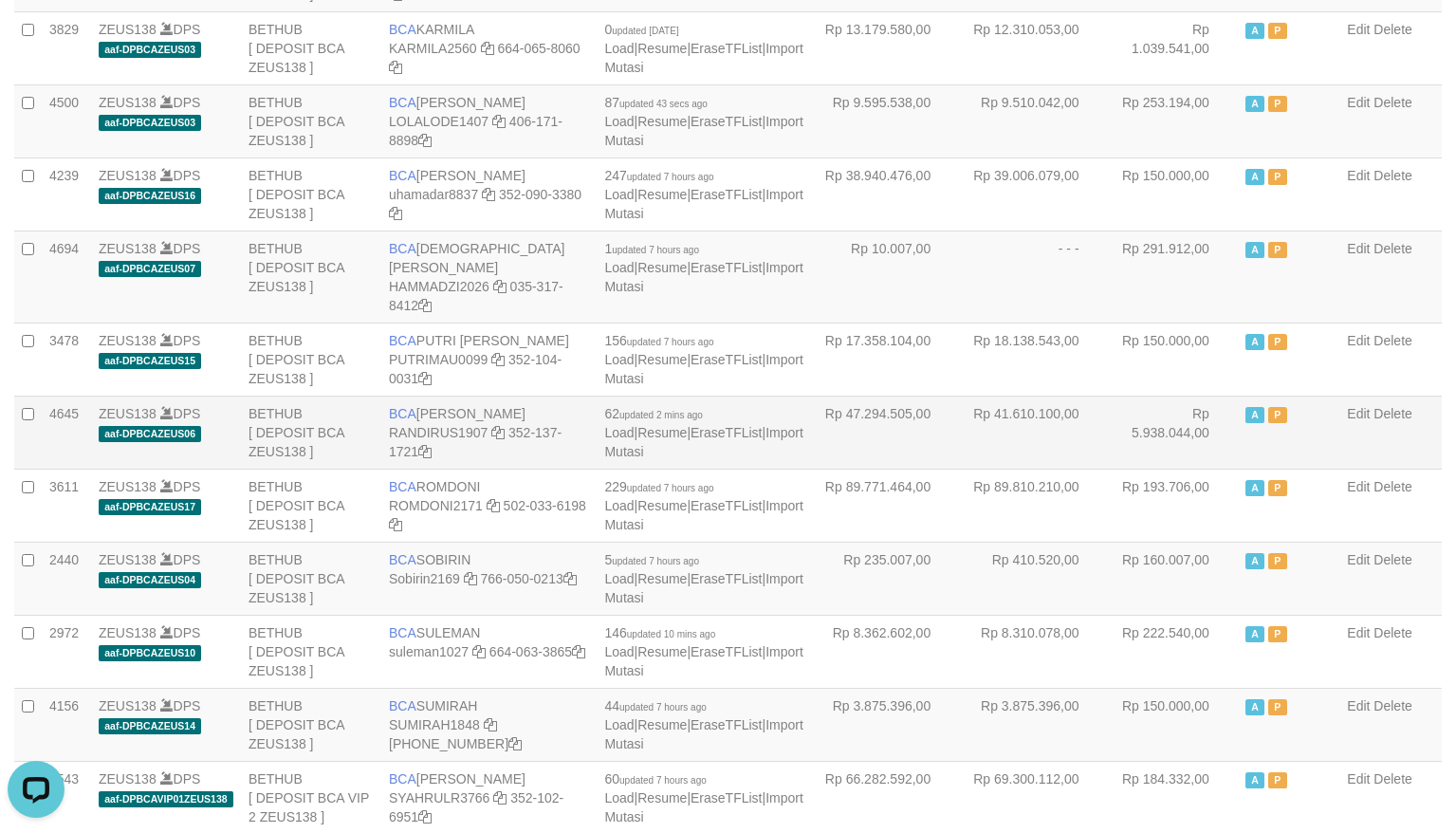 click on "BCA
[PERSON_NAME]
RANDIRUS1907
352-137-1721" at bounding box center [488, 432] 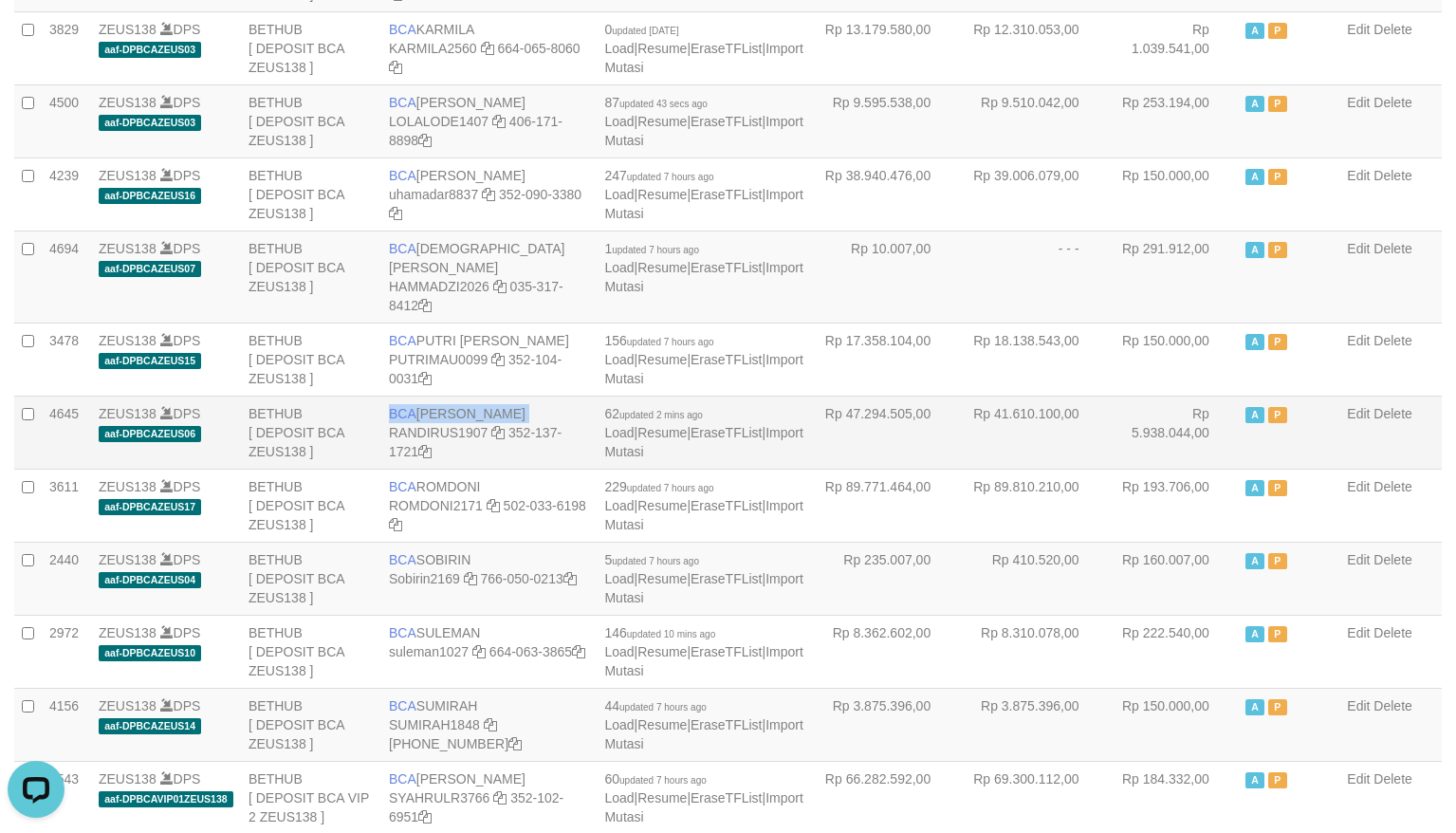 click on "BCA
[PERSON_NAME]
RANDIRUS1907
352-137-1721" at bounding box center (488, 432) 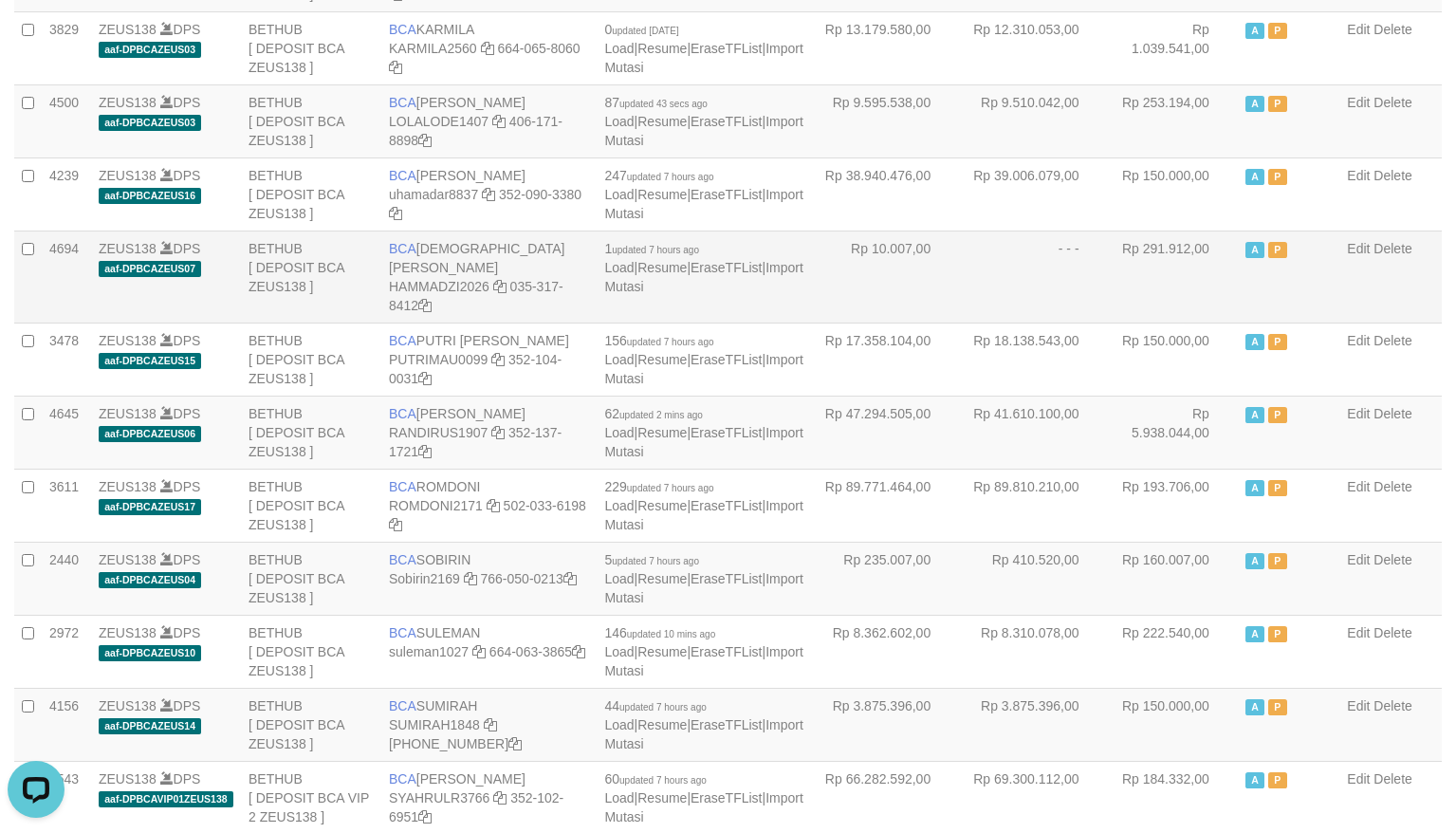 click on "- - -" at bounding box center (1033, 276) 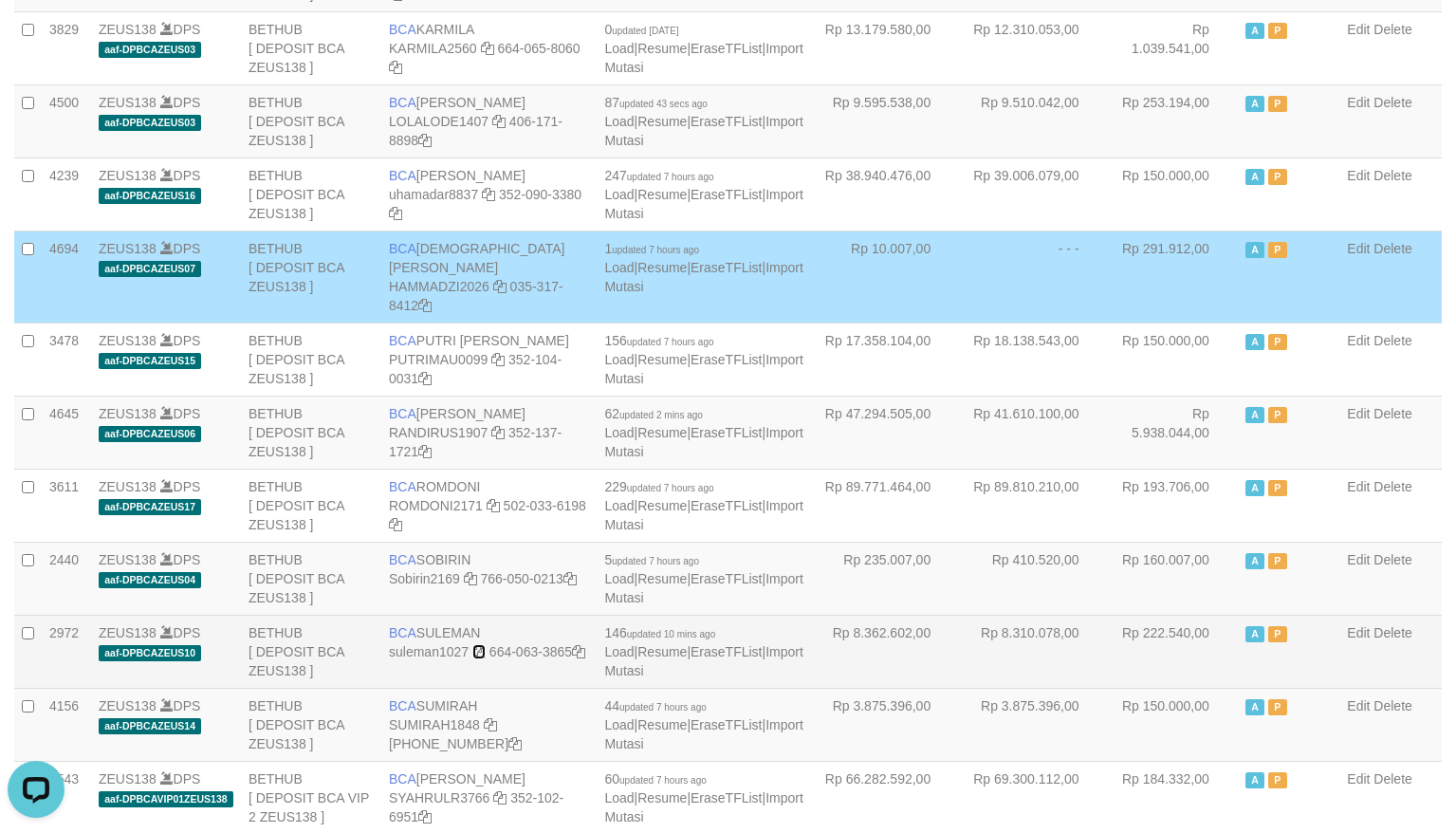click at bounding box center [479, 652] 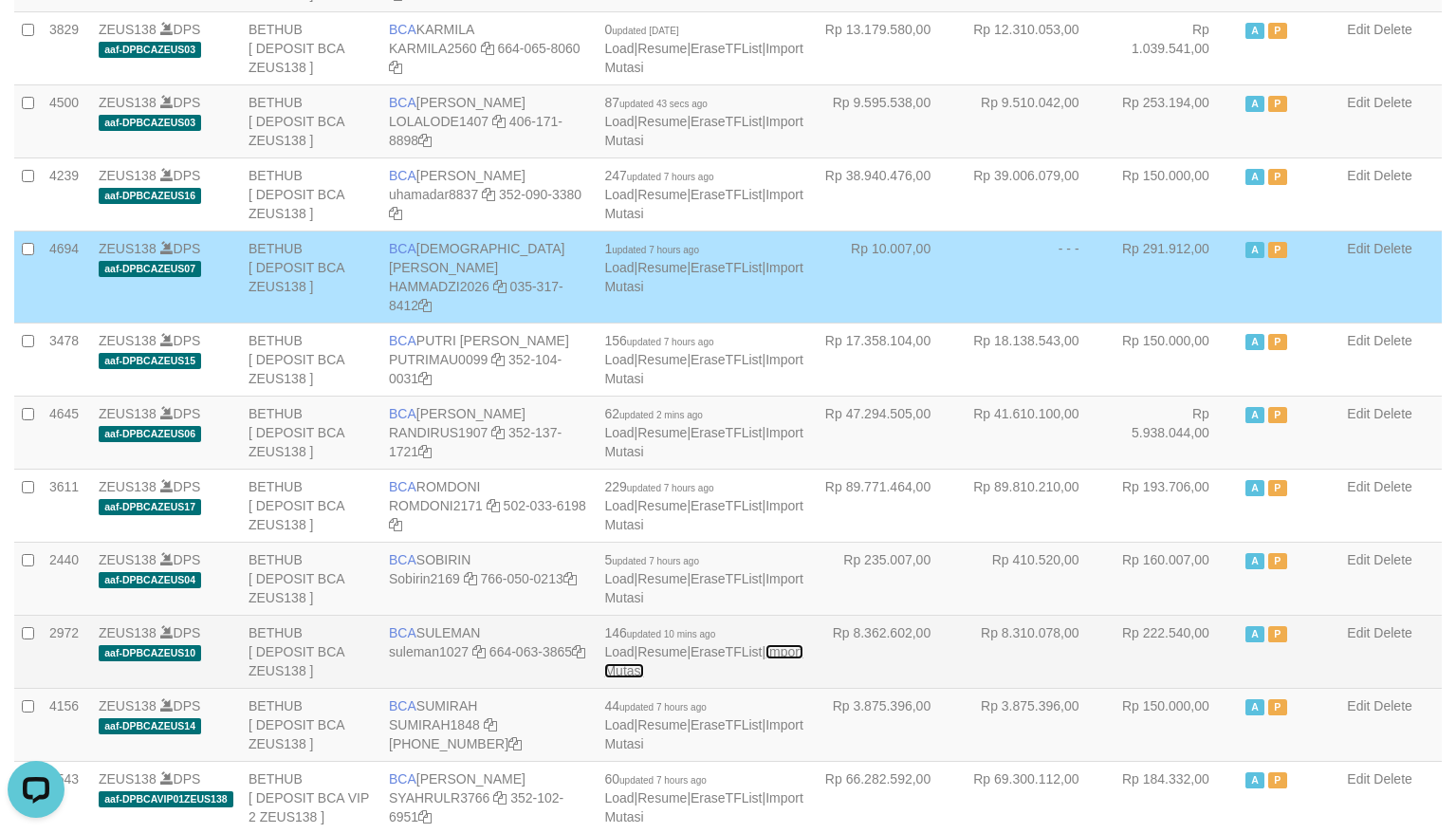click on "Import Mutasi" at bounding box center (703, 661) 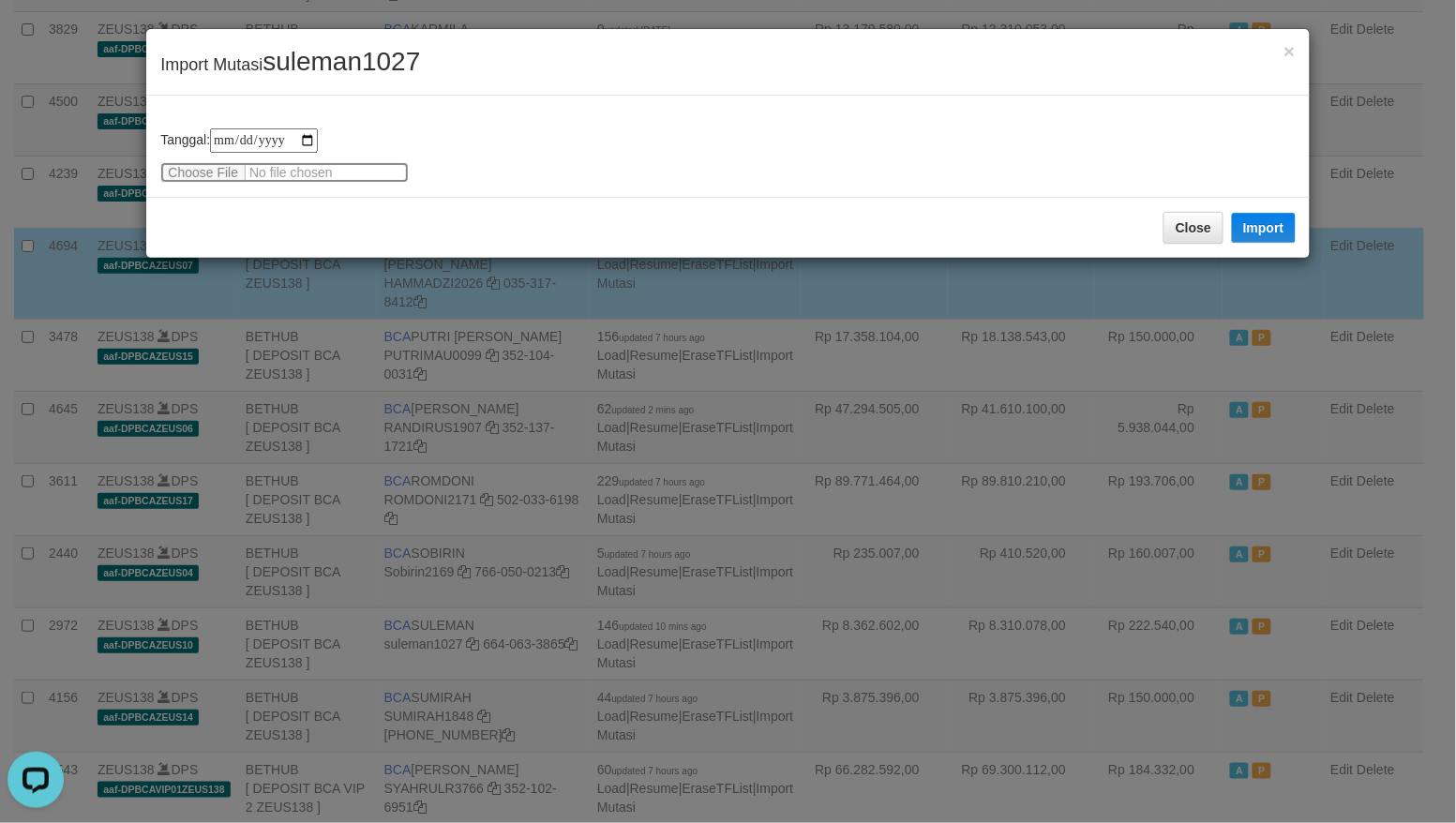 click at bounding box center [284, 172] 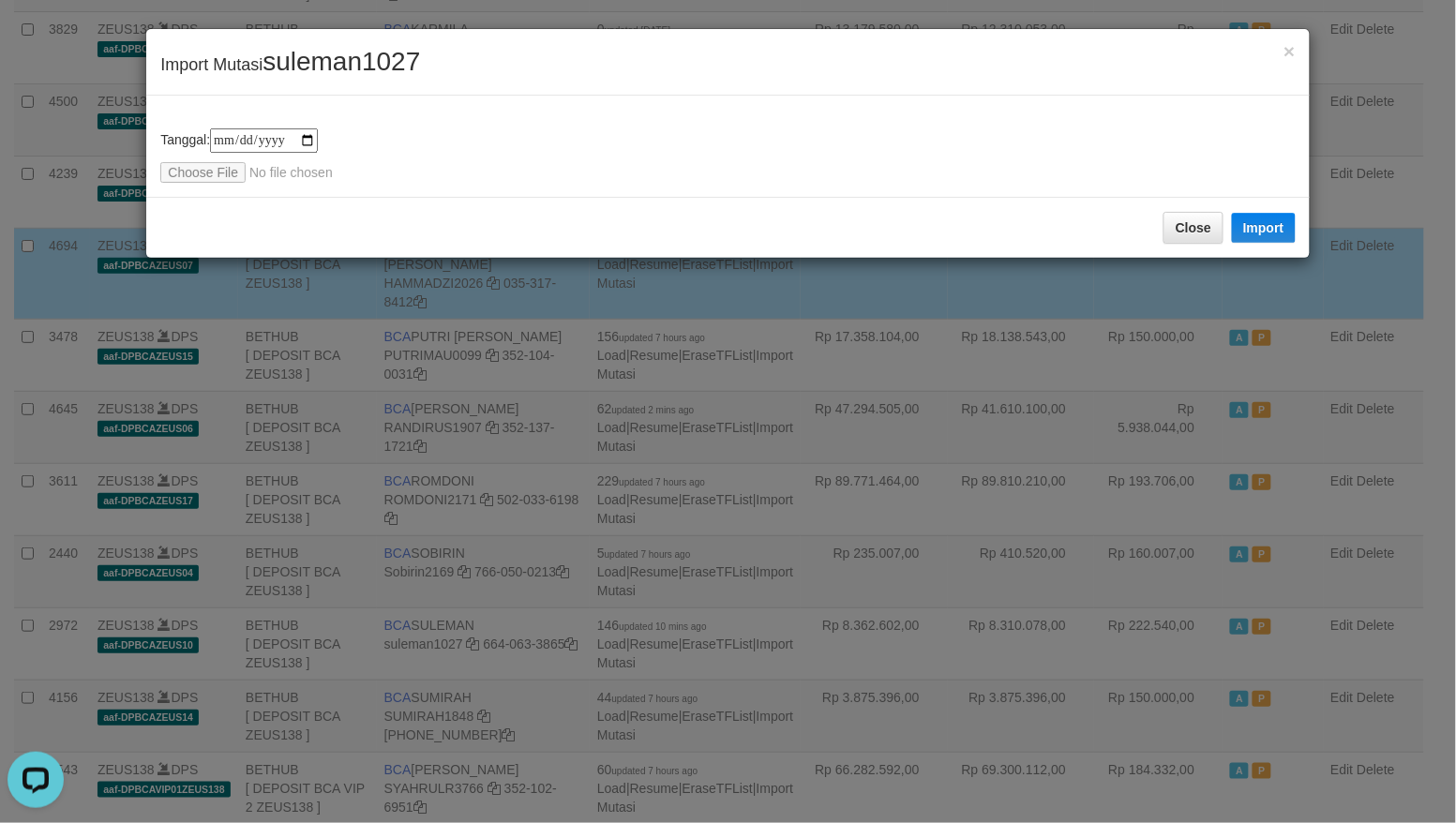 click on "suleman1027" at bounding box center [341, 61] 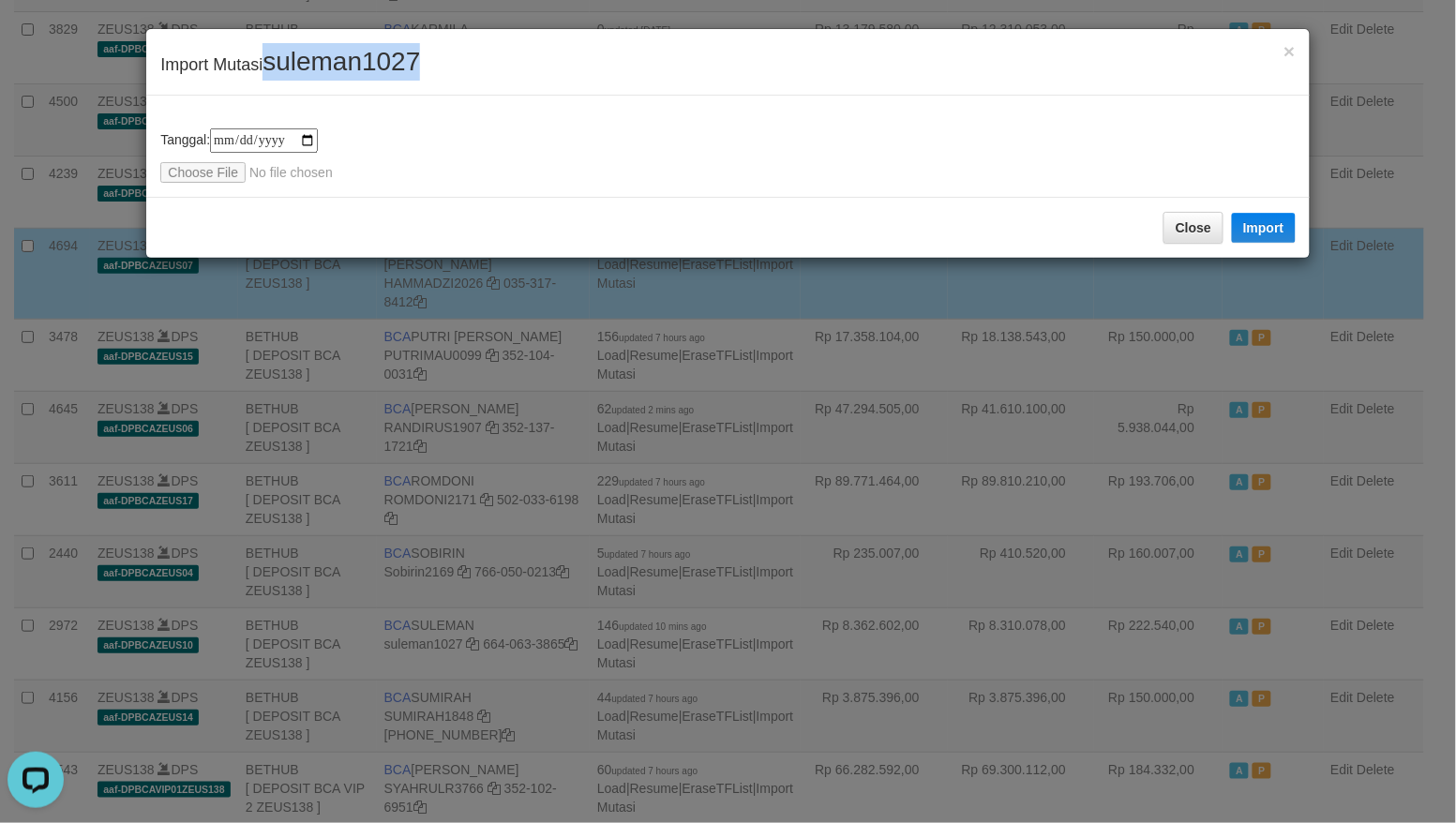 click on "suleman1027" at bounding box center [341, 61] 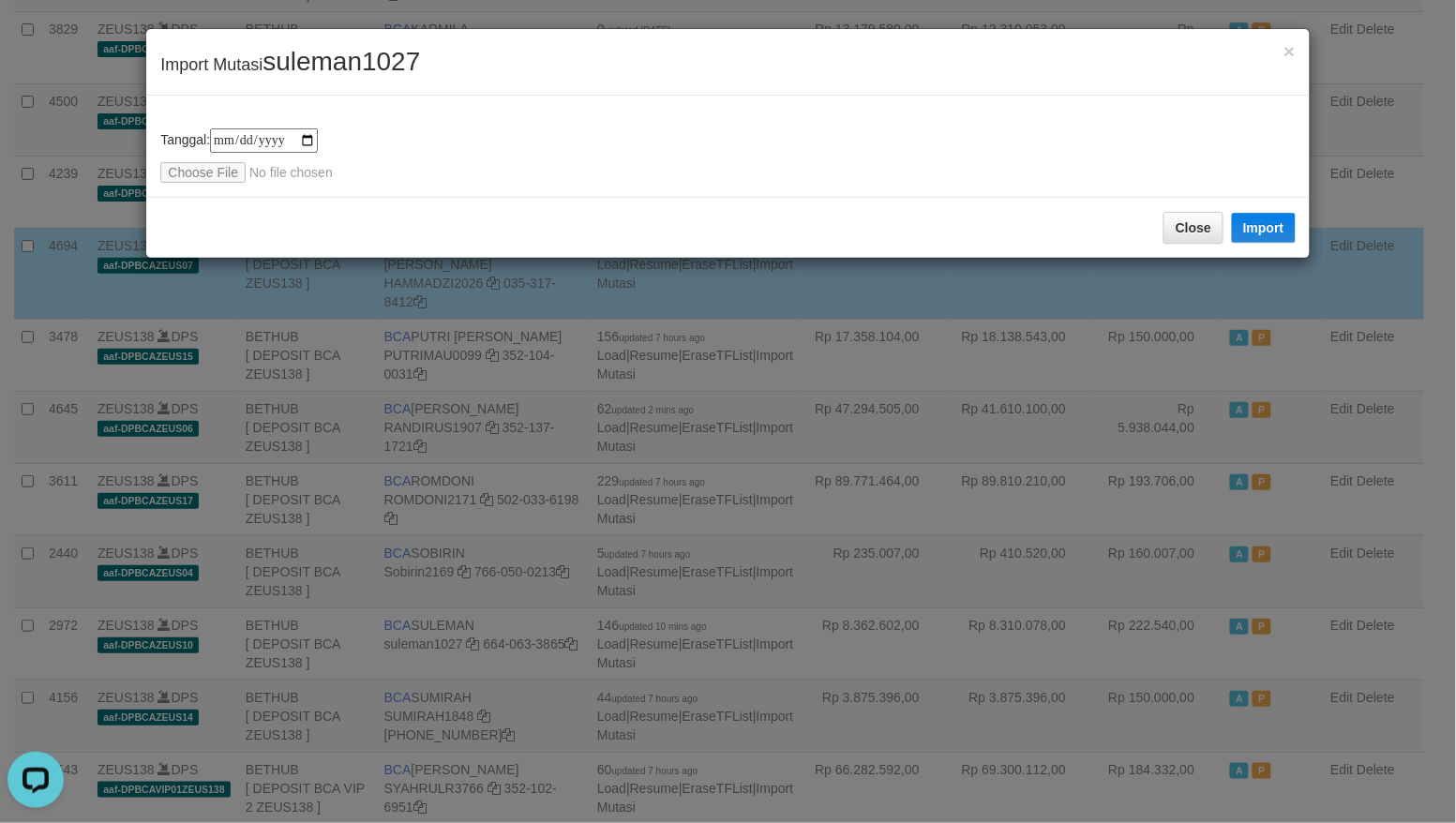 click on "**********" at bounding box center [728, 146] 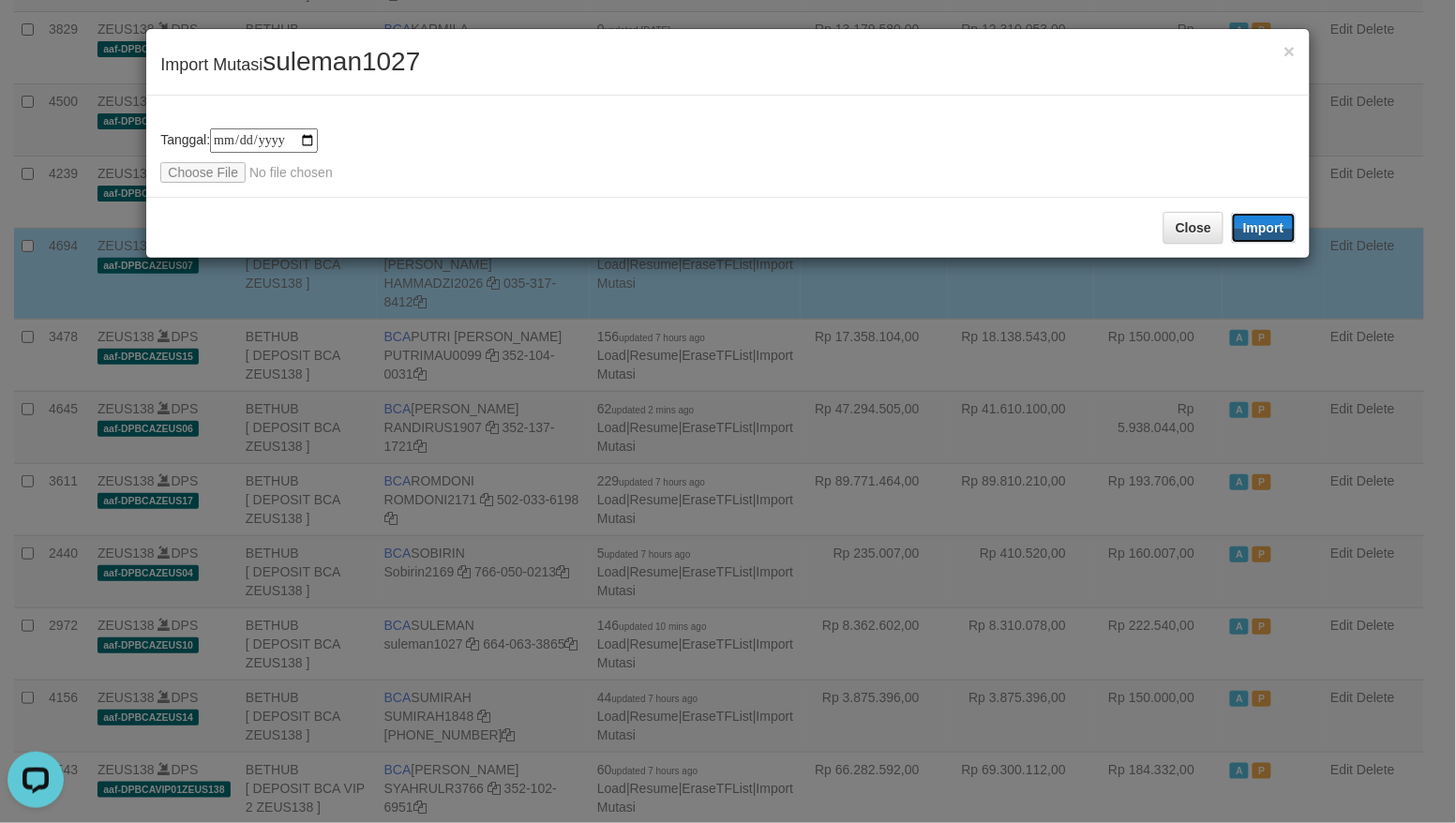 drag, startPoint x: 1276, startPoint y: 227, endPoint x: 220, endPoint y: 251, distance: 1056.2727 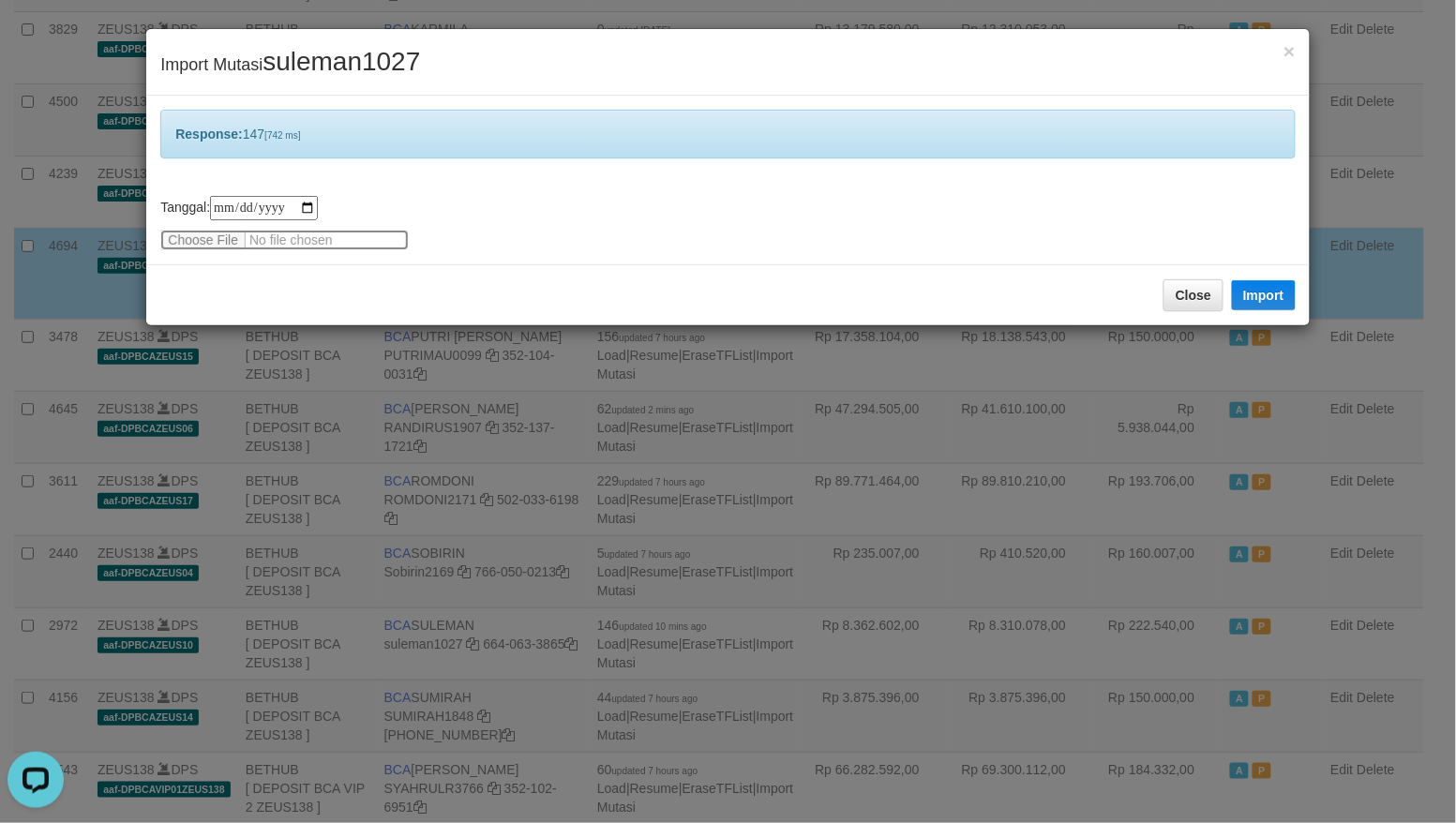 click at bounding box center (284, 240) 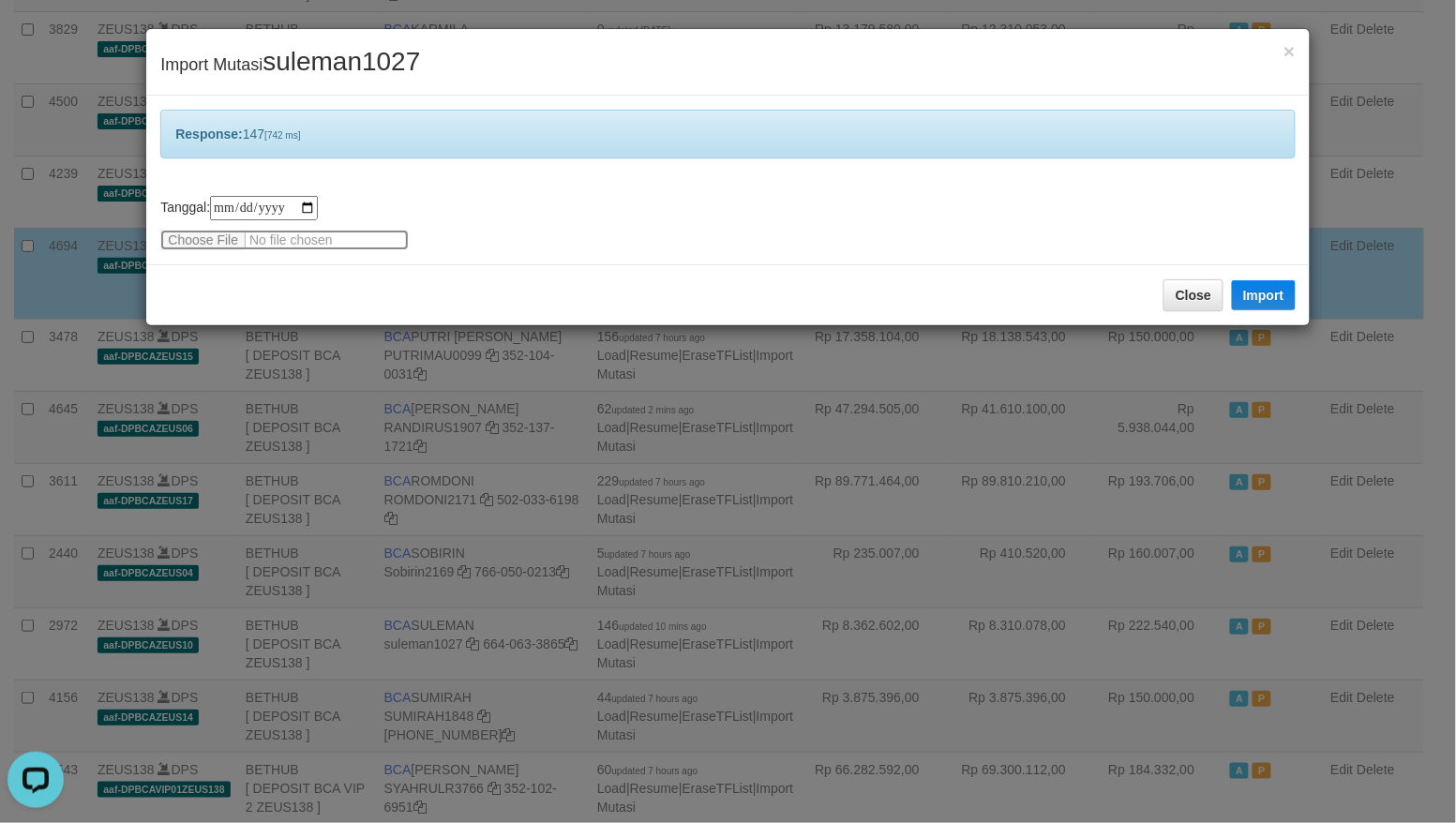 type 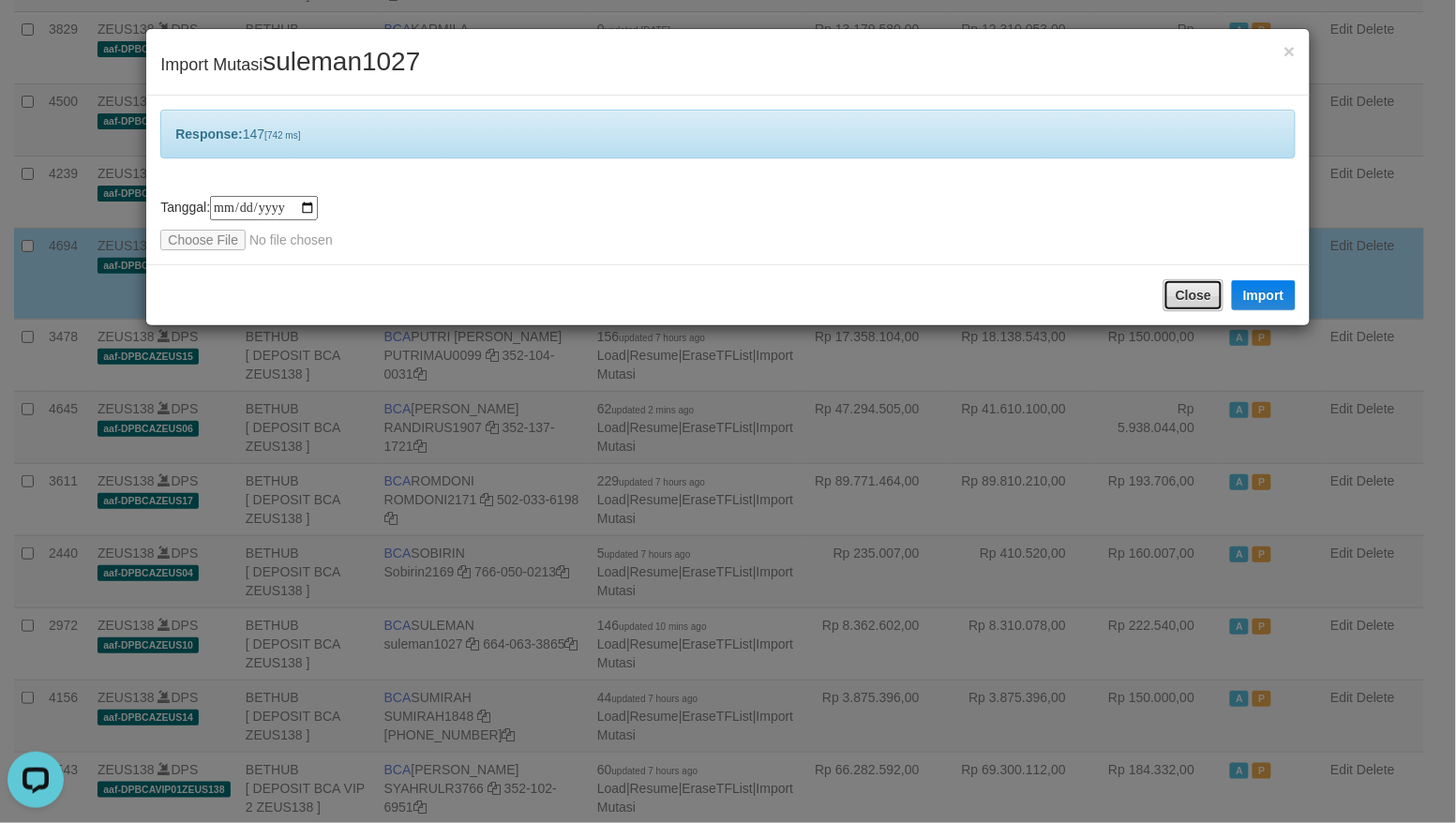 click on "Close" at bounding box center (1193, 295) 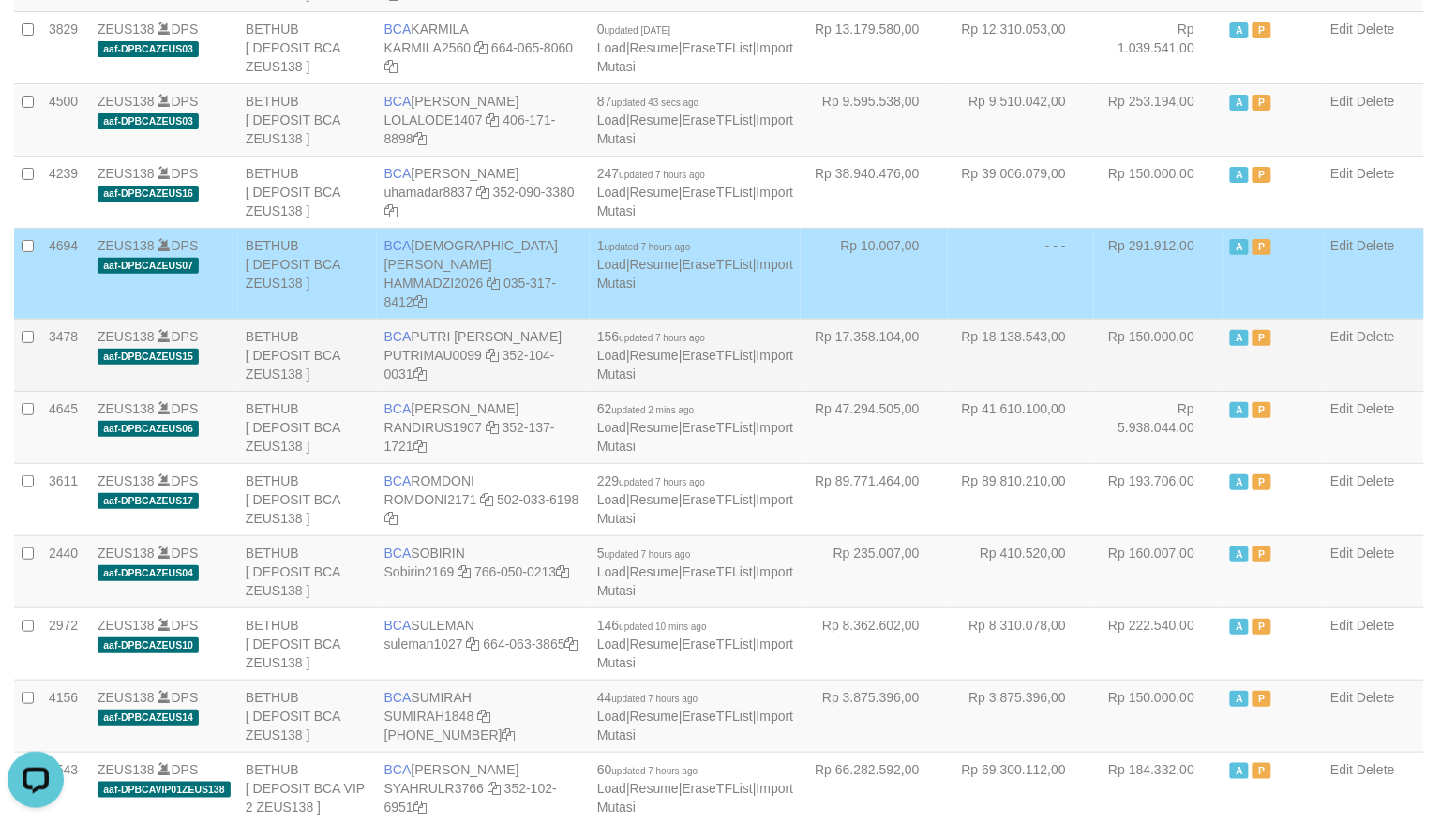 drag, startPoint x: 863, startPoint y: 335, endPoint x: 921, endPoint y: 376, distance: 71.02816 